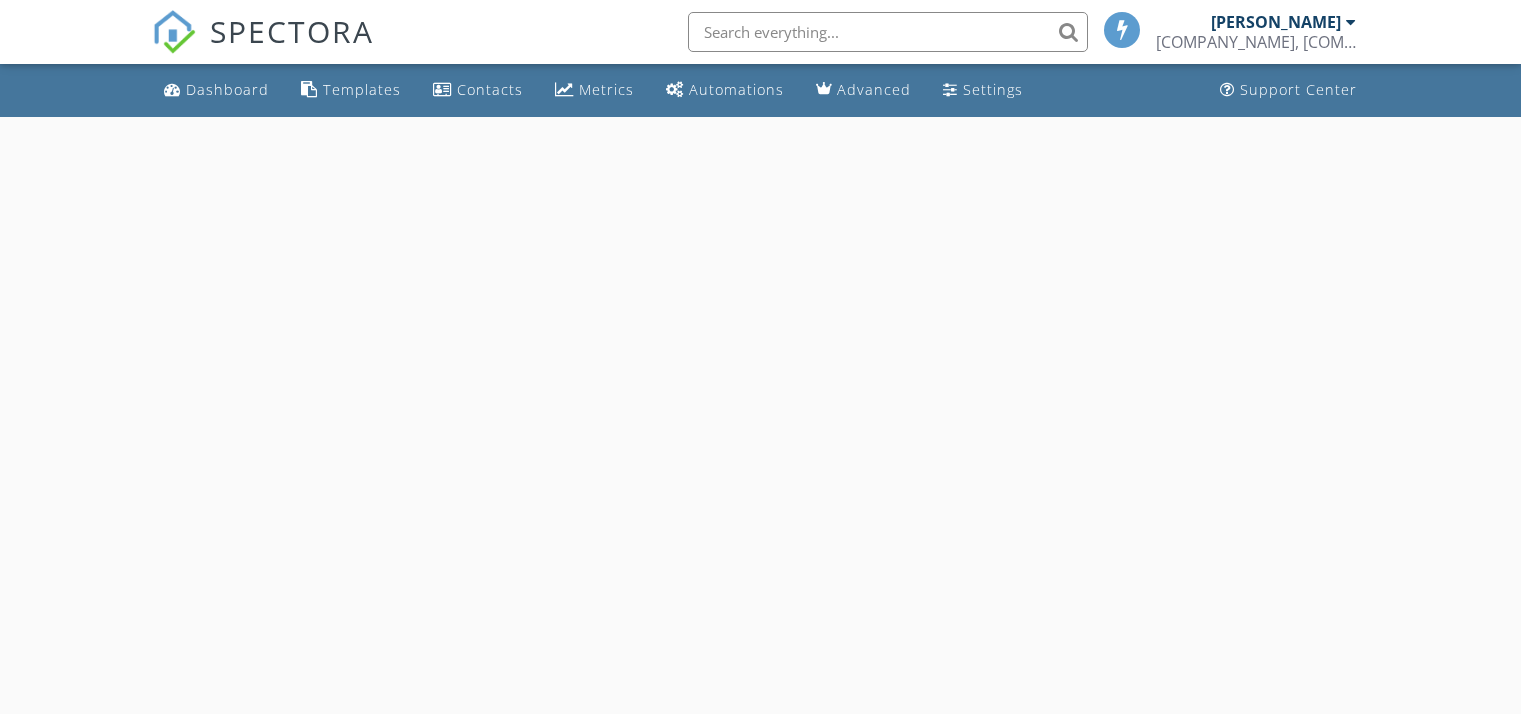 scroll, scrollTop: 0, scrollLeft: 0, axis: both 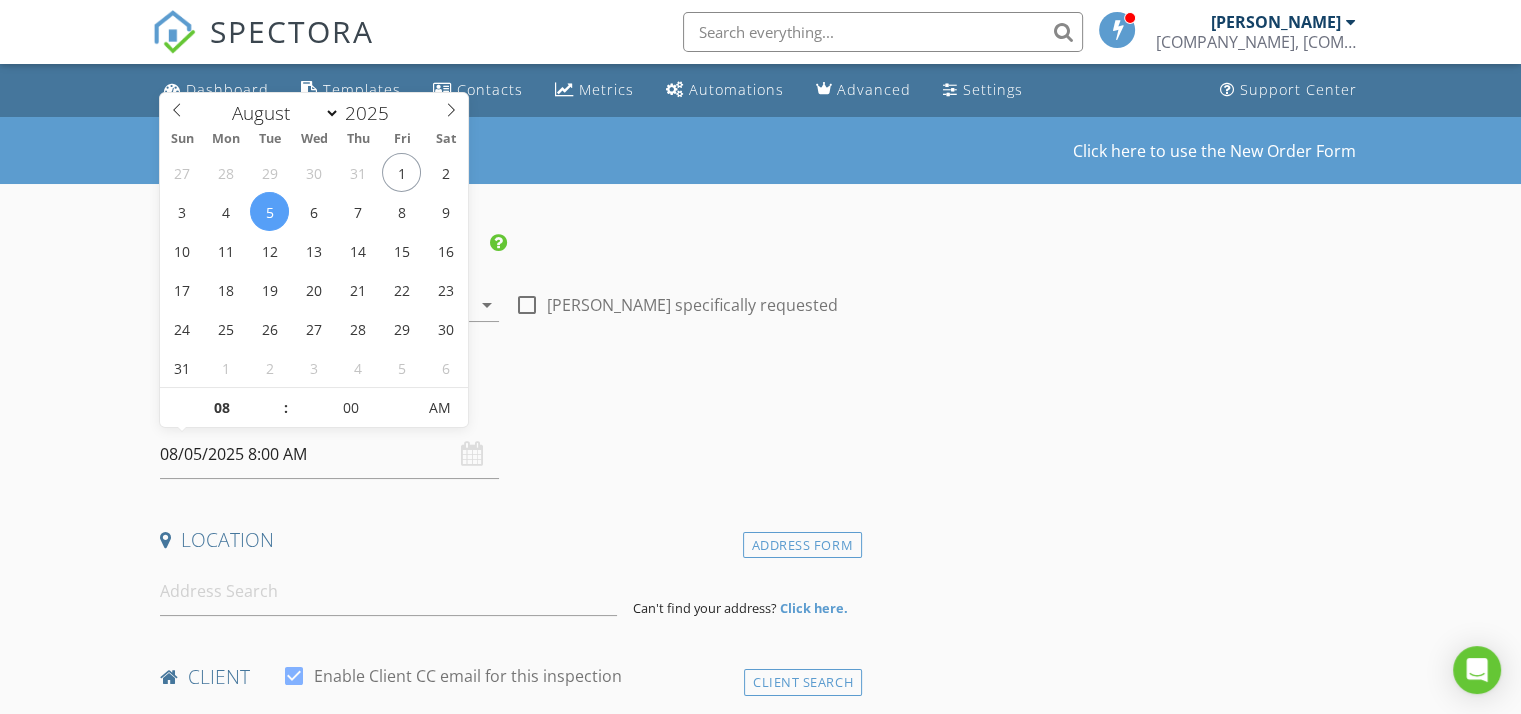 click on "08/05/2025 8:00 AM" at bounding box center [329, 454] 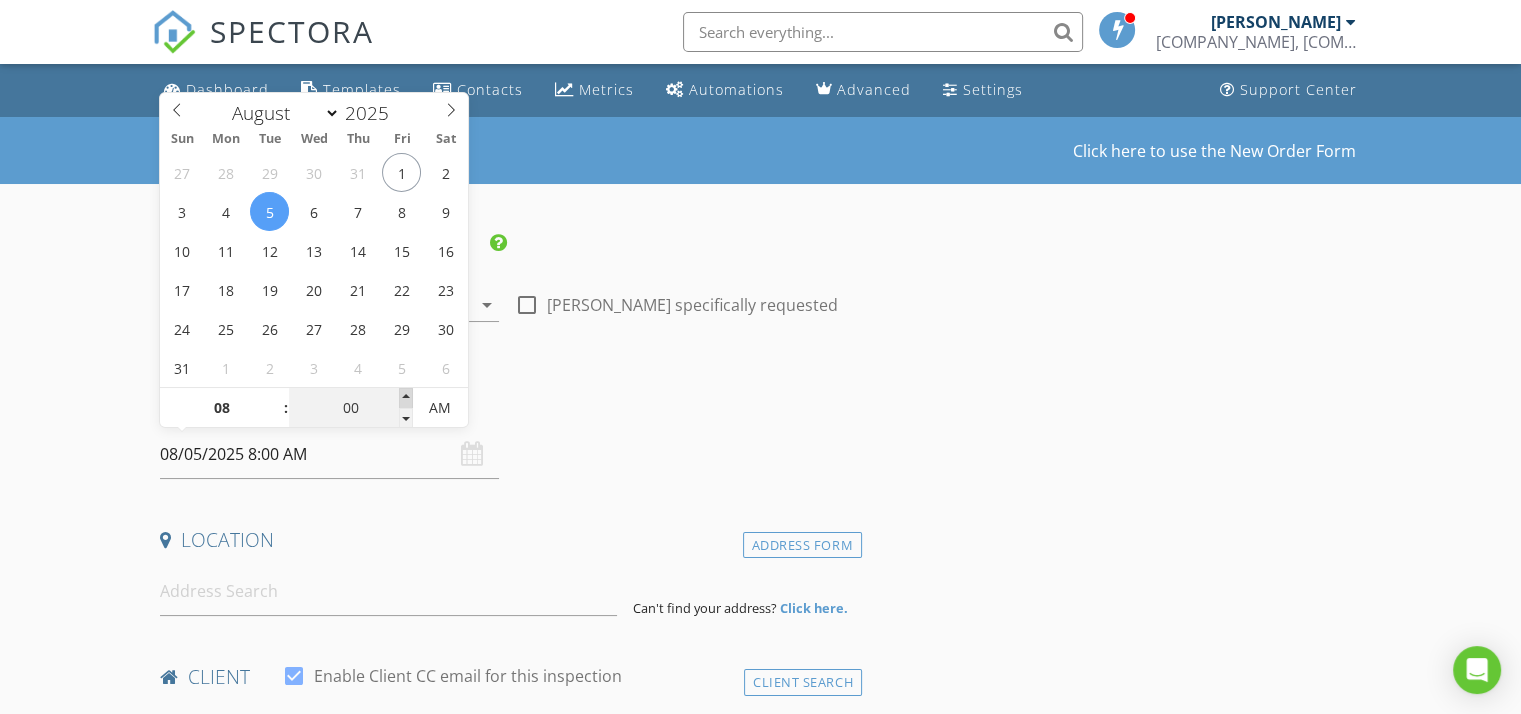 type on "05" 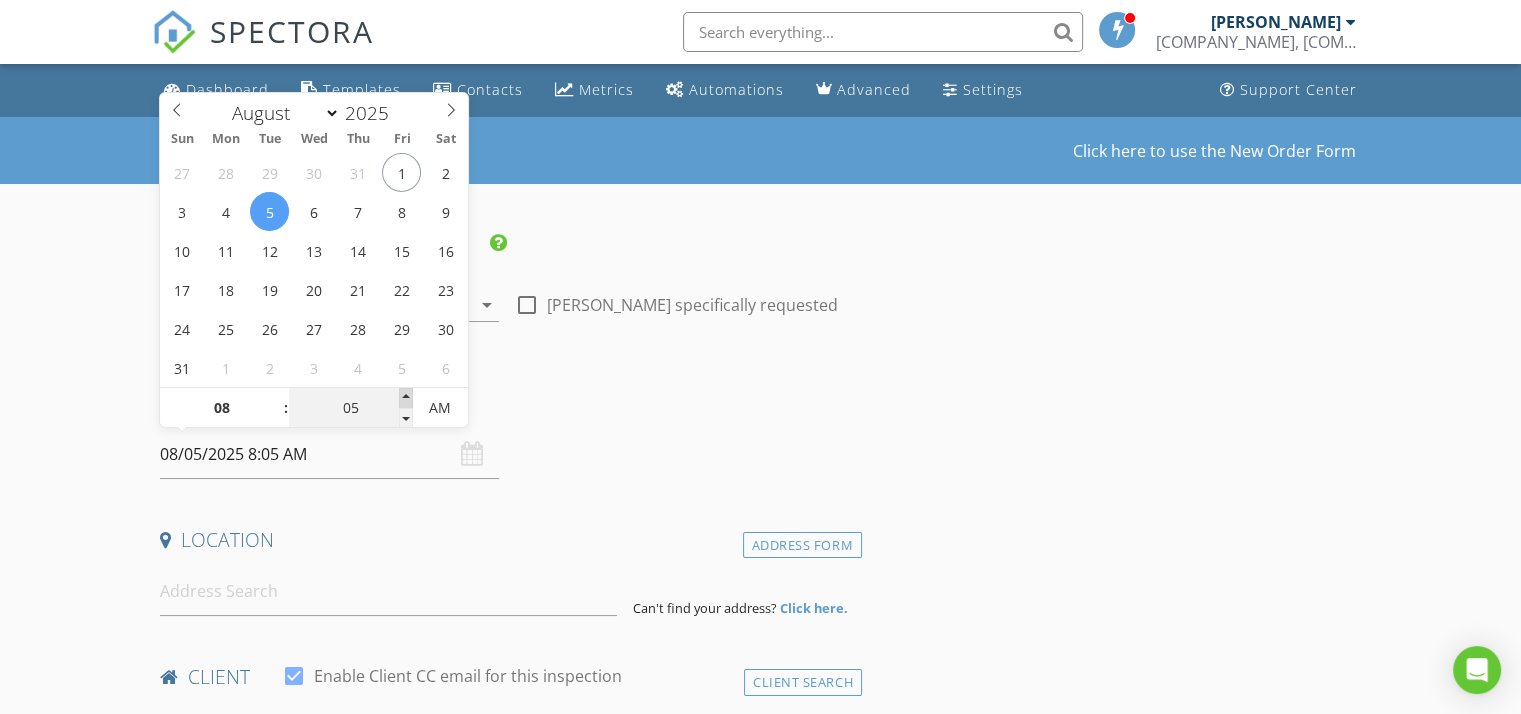 click at bounding box center [406, 398] 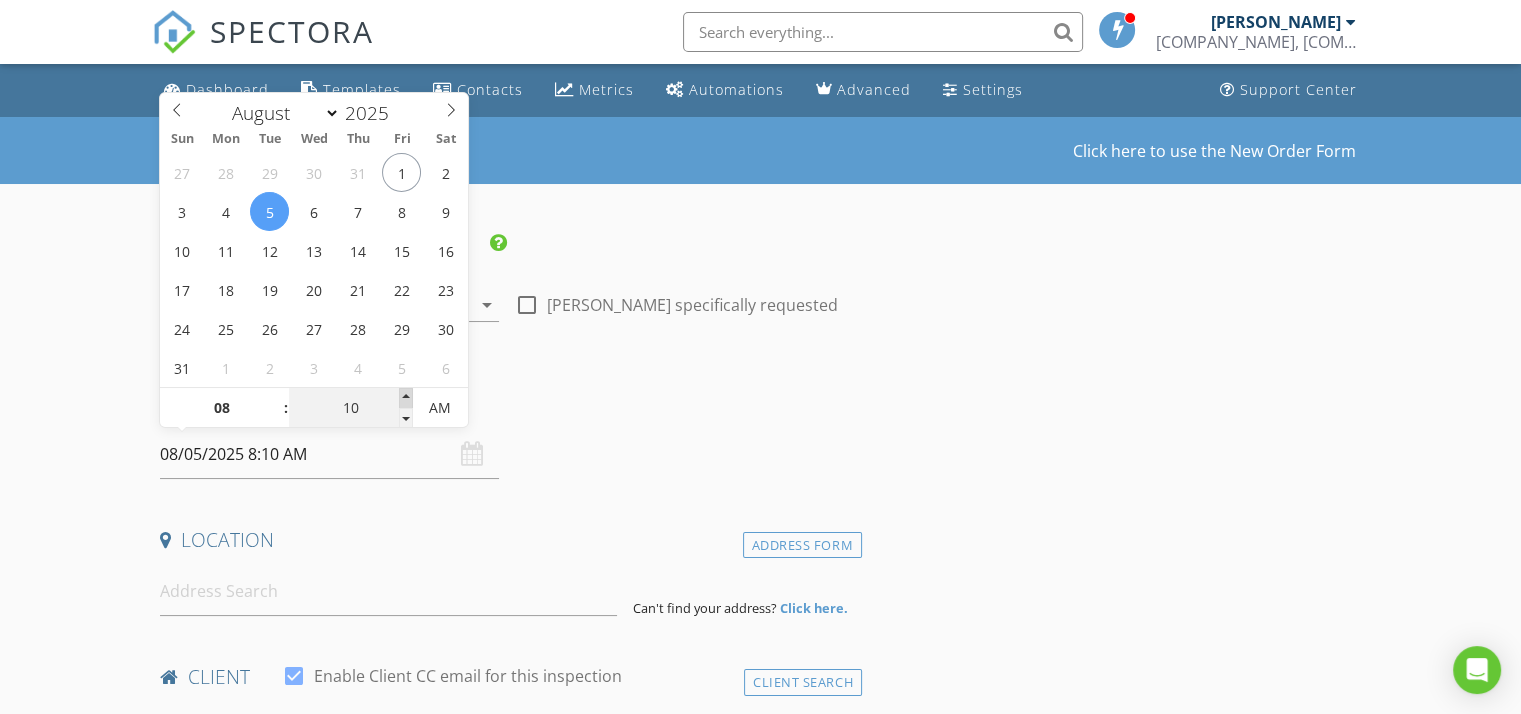 click at bounding box center (406, 398) 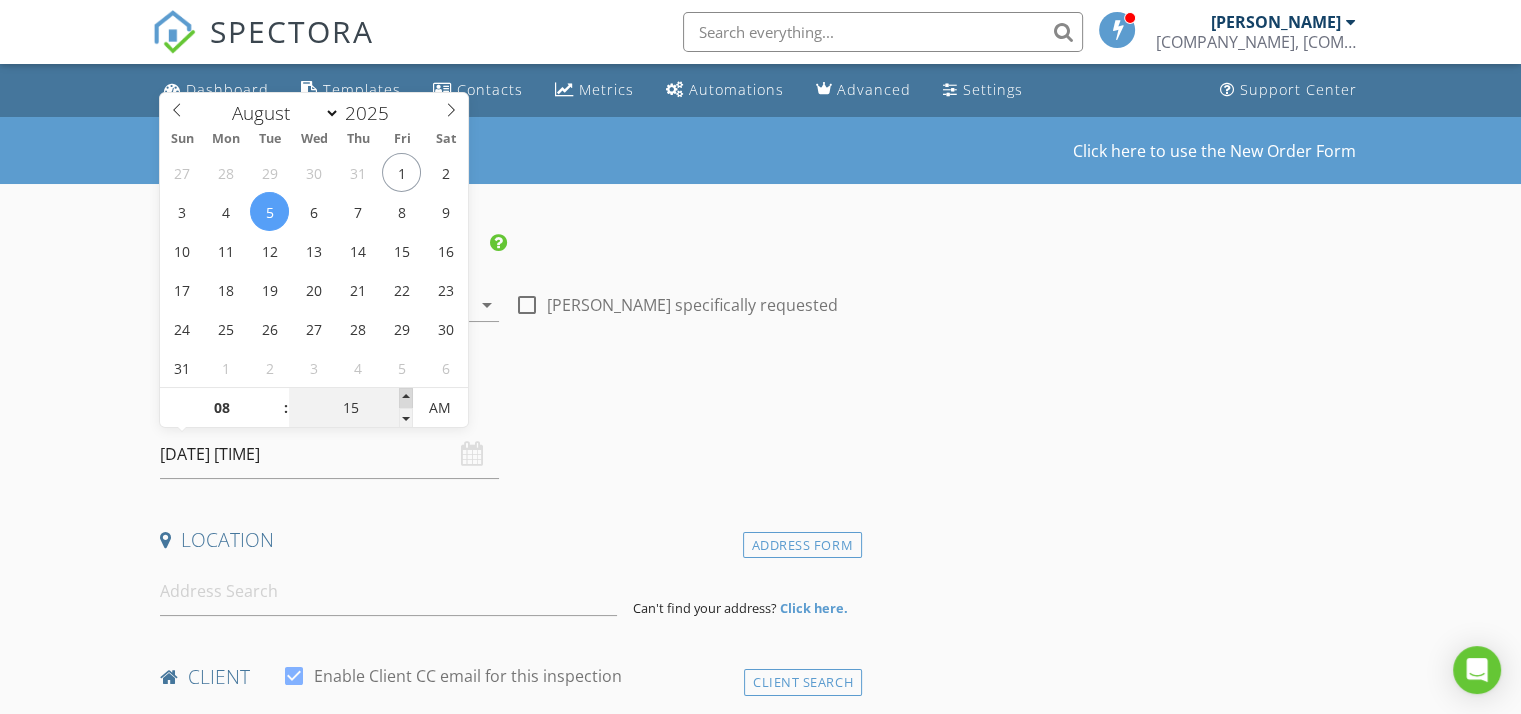 click at bounding box center [406, 398] 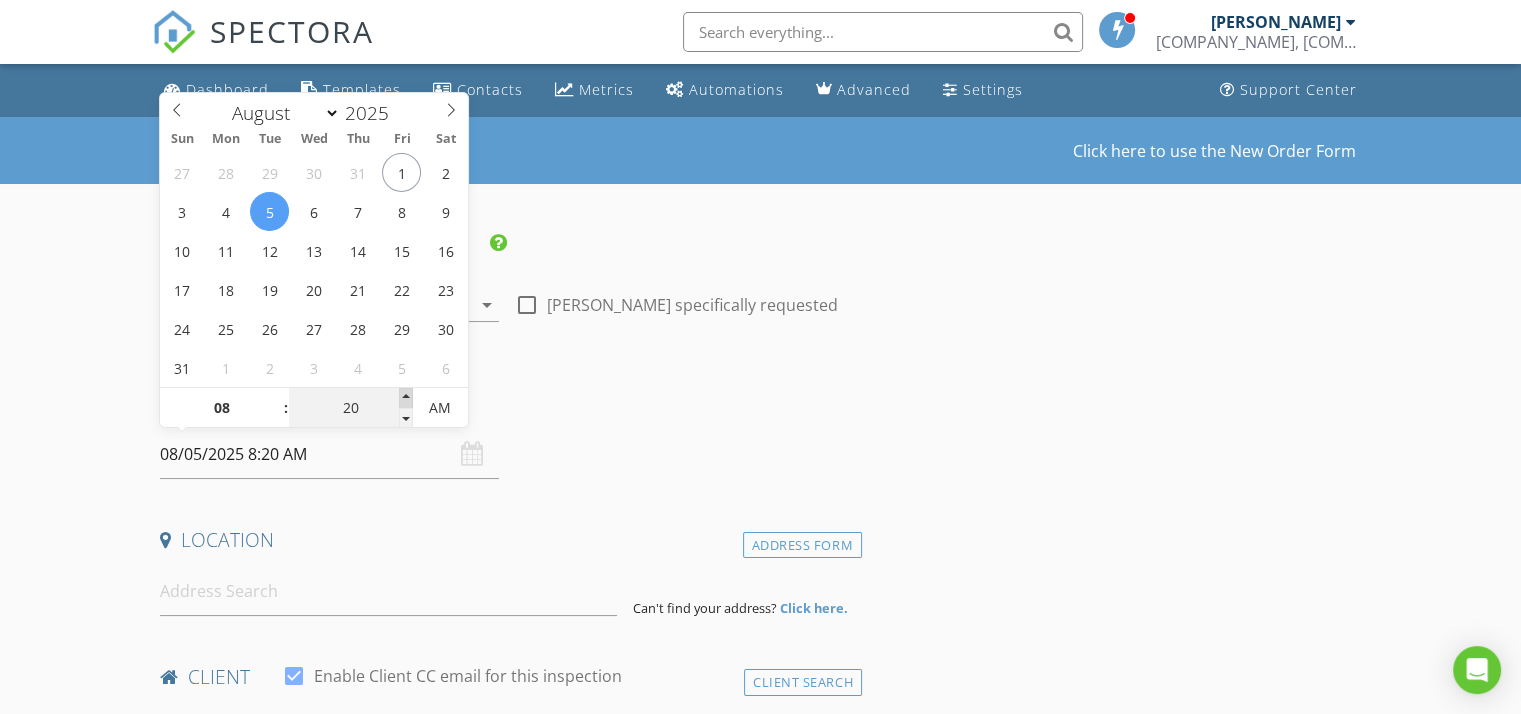 click at bounding box center [406, 398] 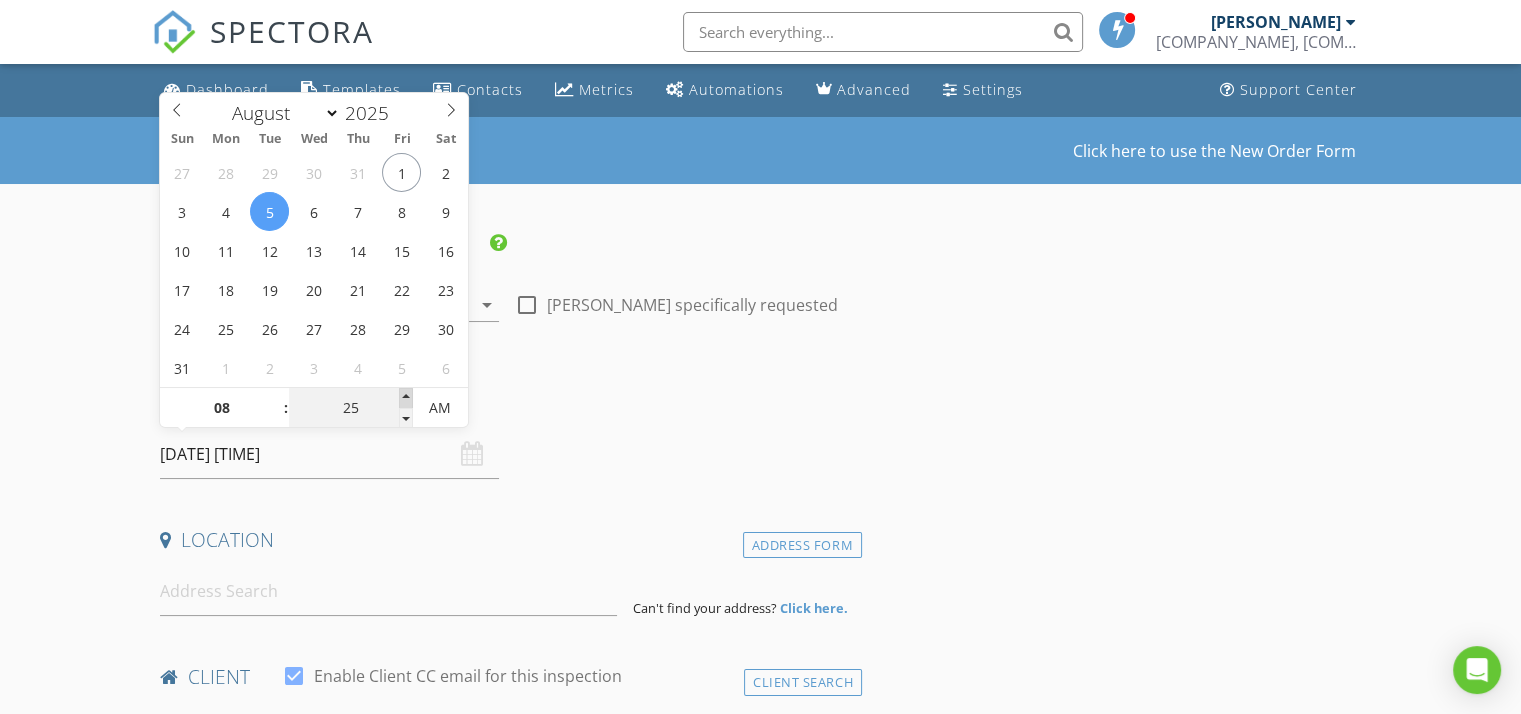 click at bounding box center [406, 398] 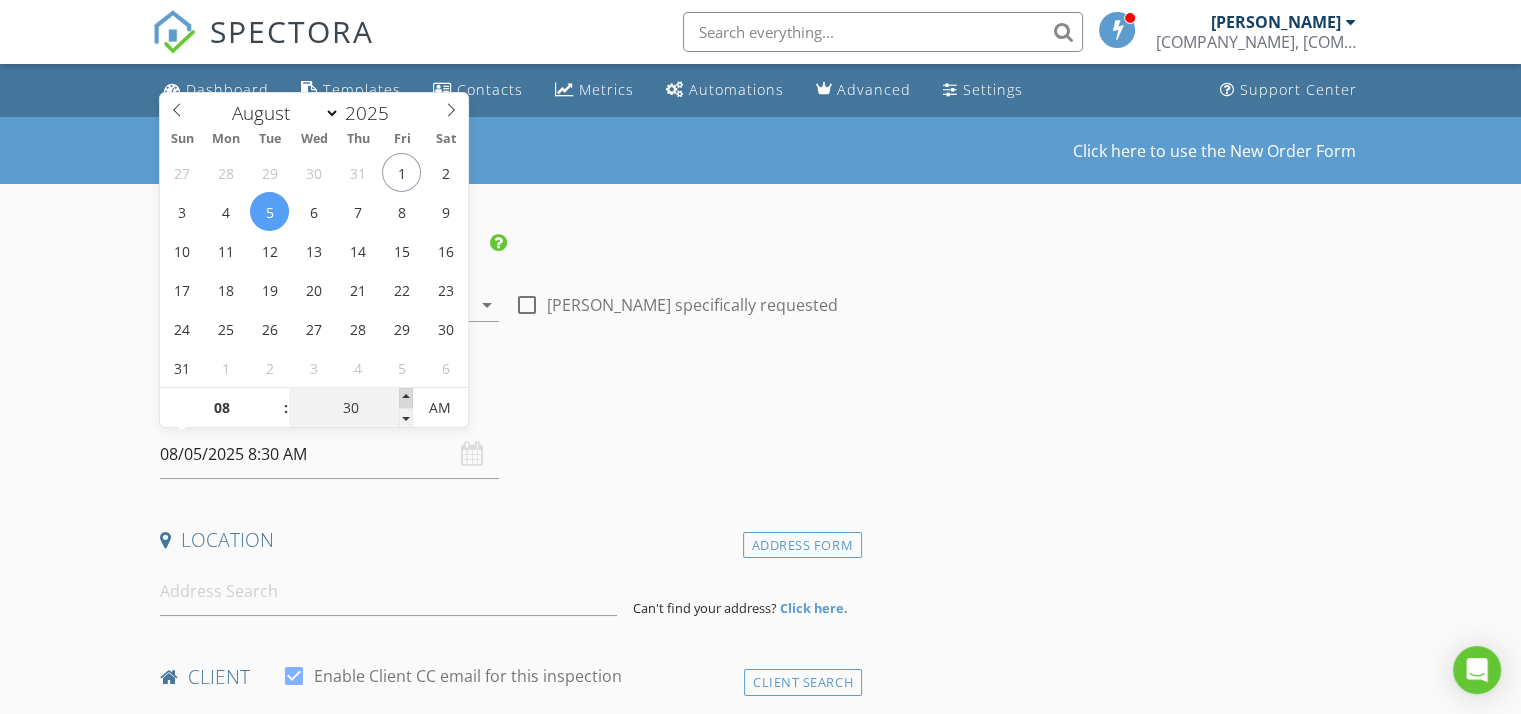click at bounding box center (406, 398) 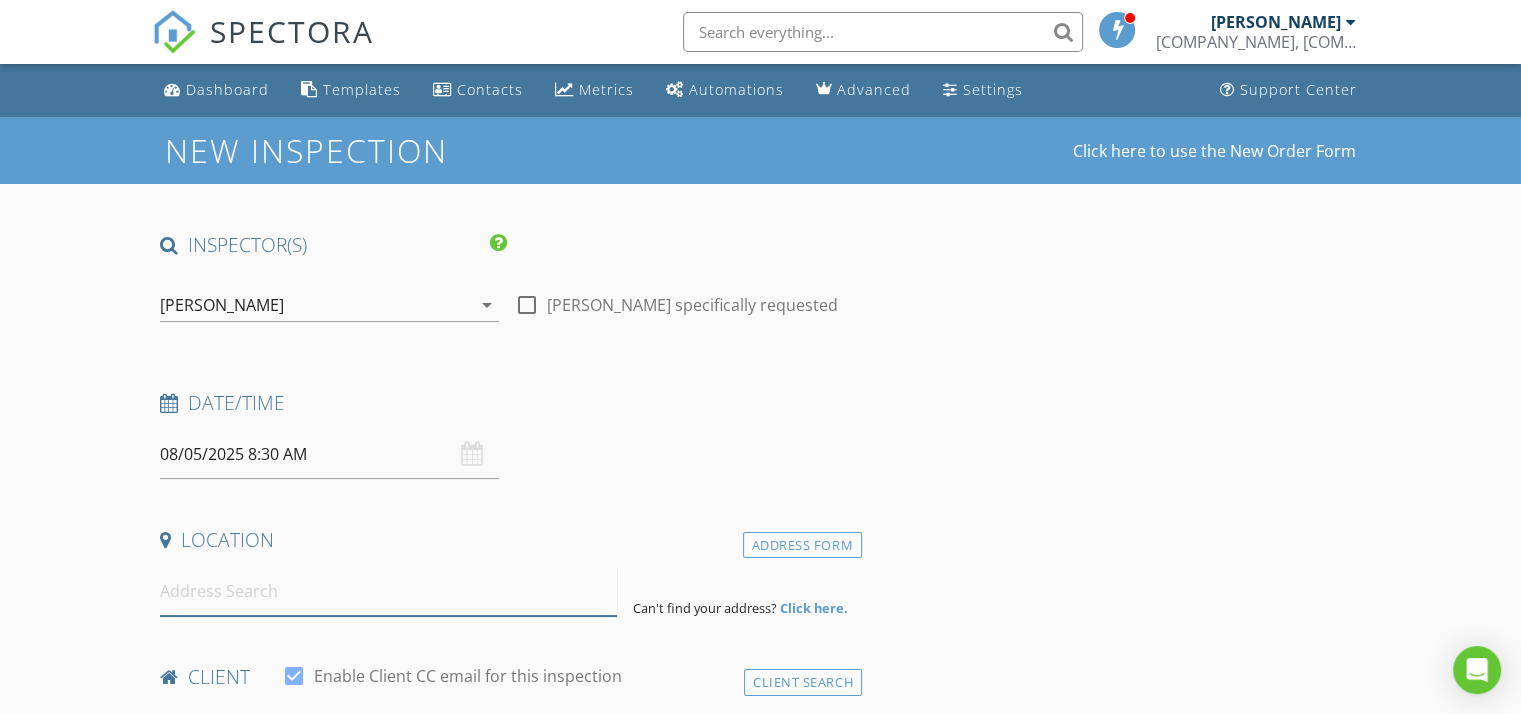 click at bounding box center [388, 591] 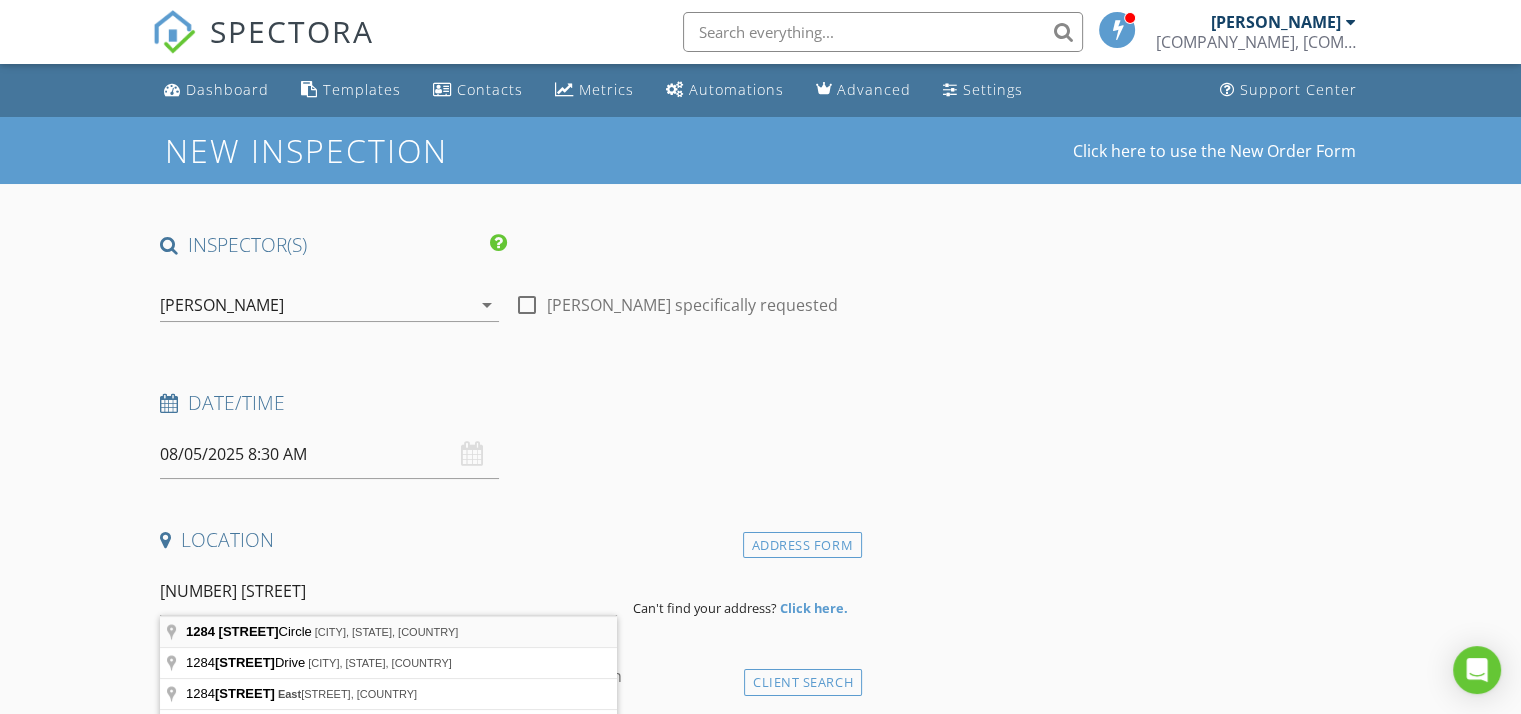 type on "1284 Point East Circle, Gulf Breeze, FL, USA" 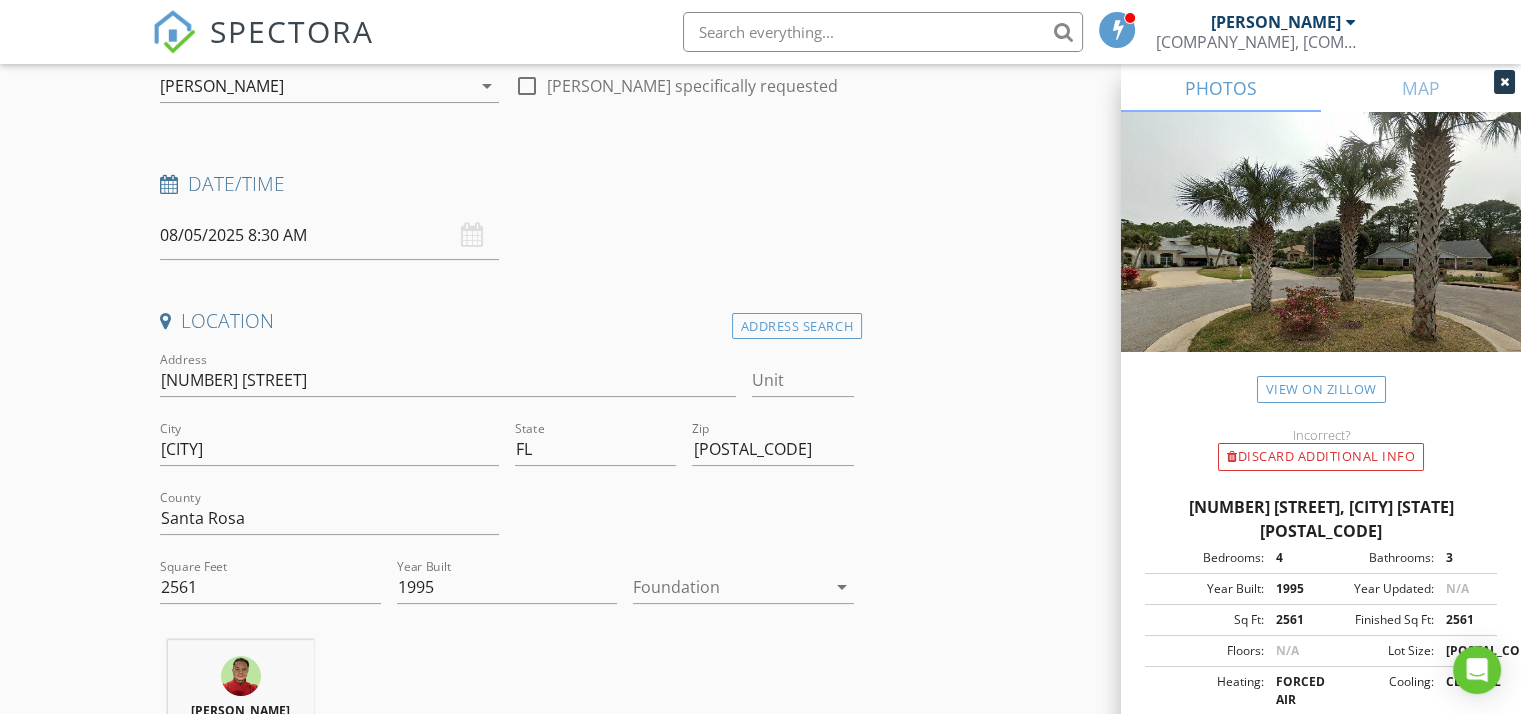 scroll, scrollTop: 220, scrollLeft: 0, axis: vertical 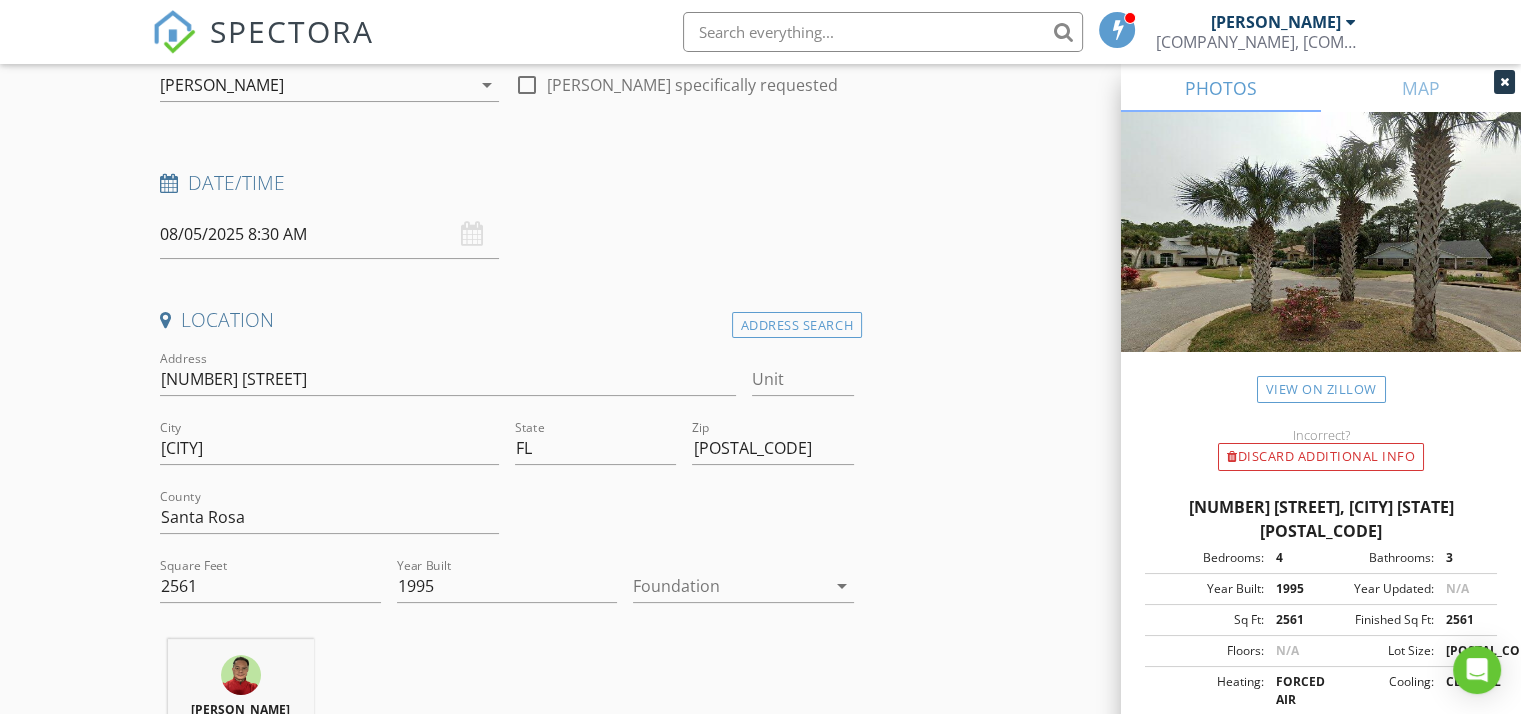 click at bounding box center [729, 586] 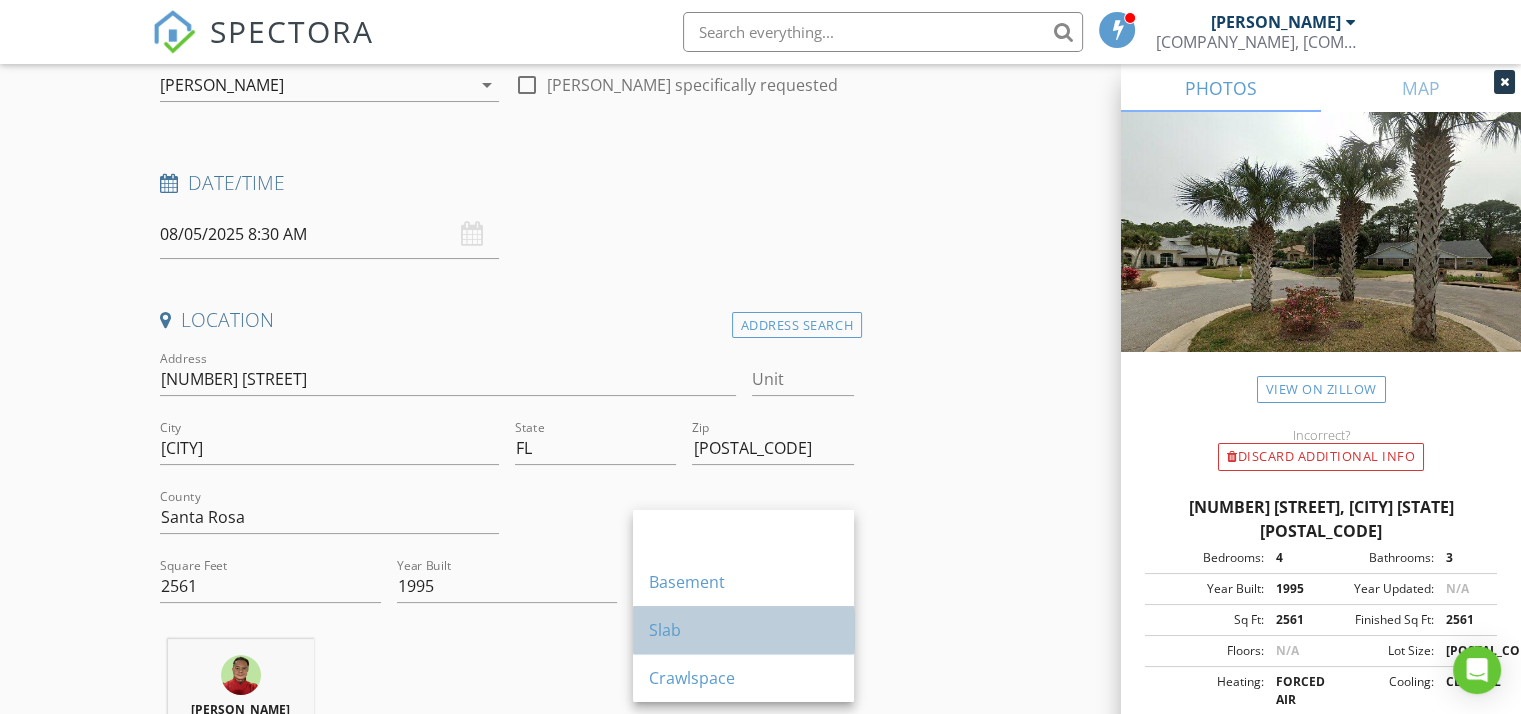 click on "Slab" at bounding box center (743, 630) 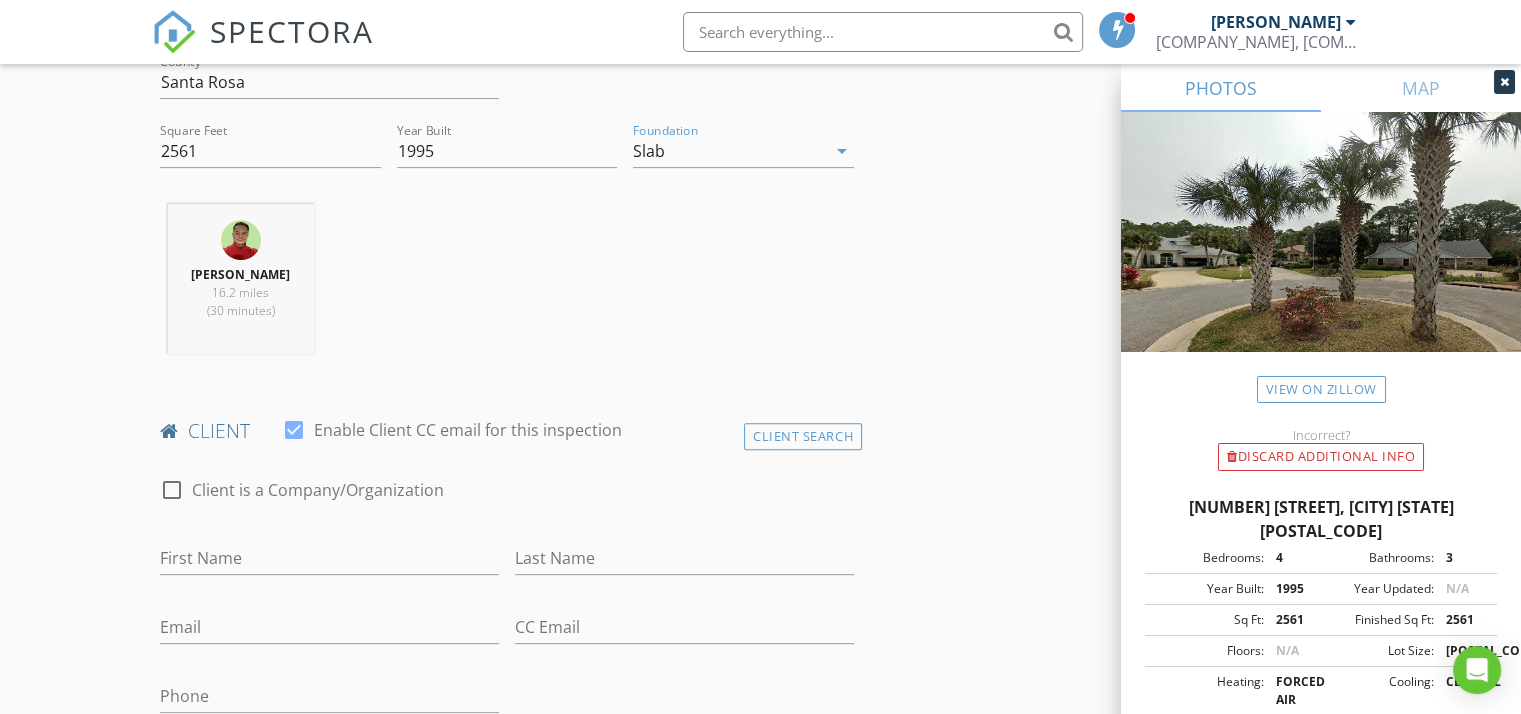 scroll, scrollTop: 658, scrollLeft: 0, axis: vertical 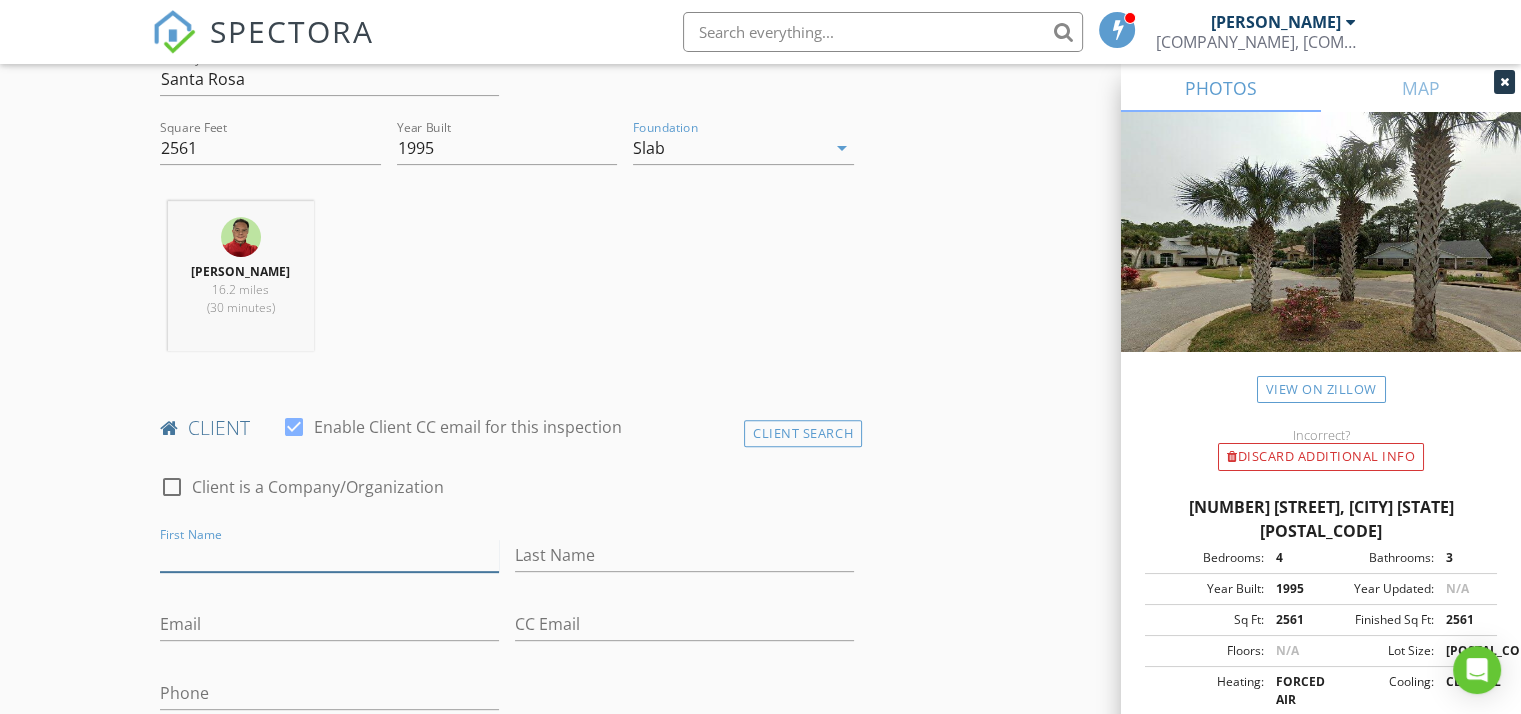 click on "First Name" at bounding box center [329, 555] 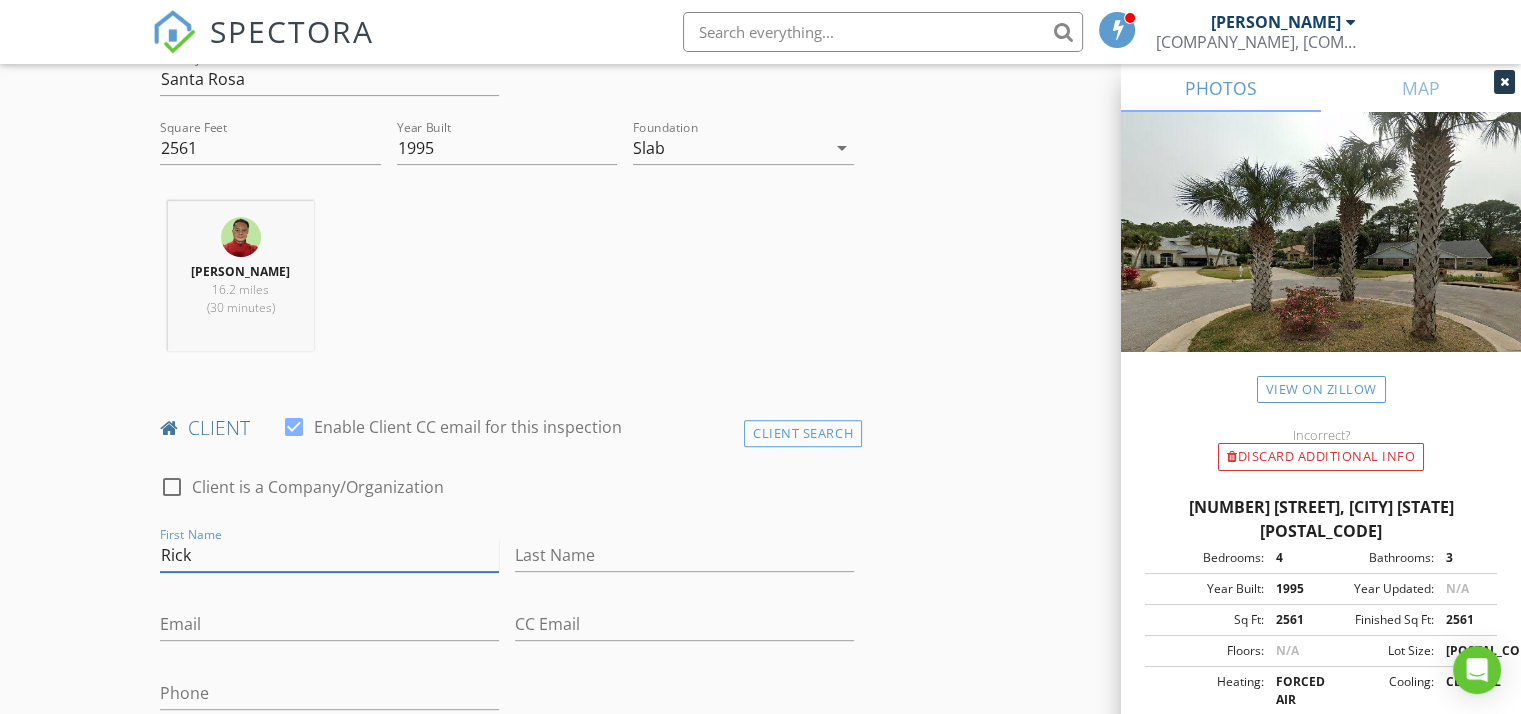 type on "Rick" 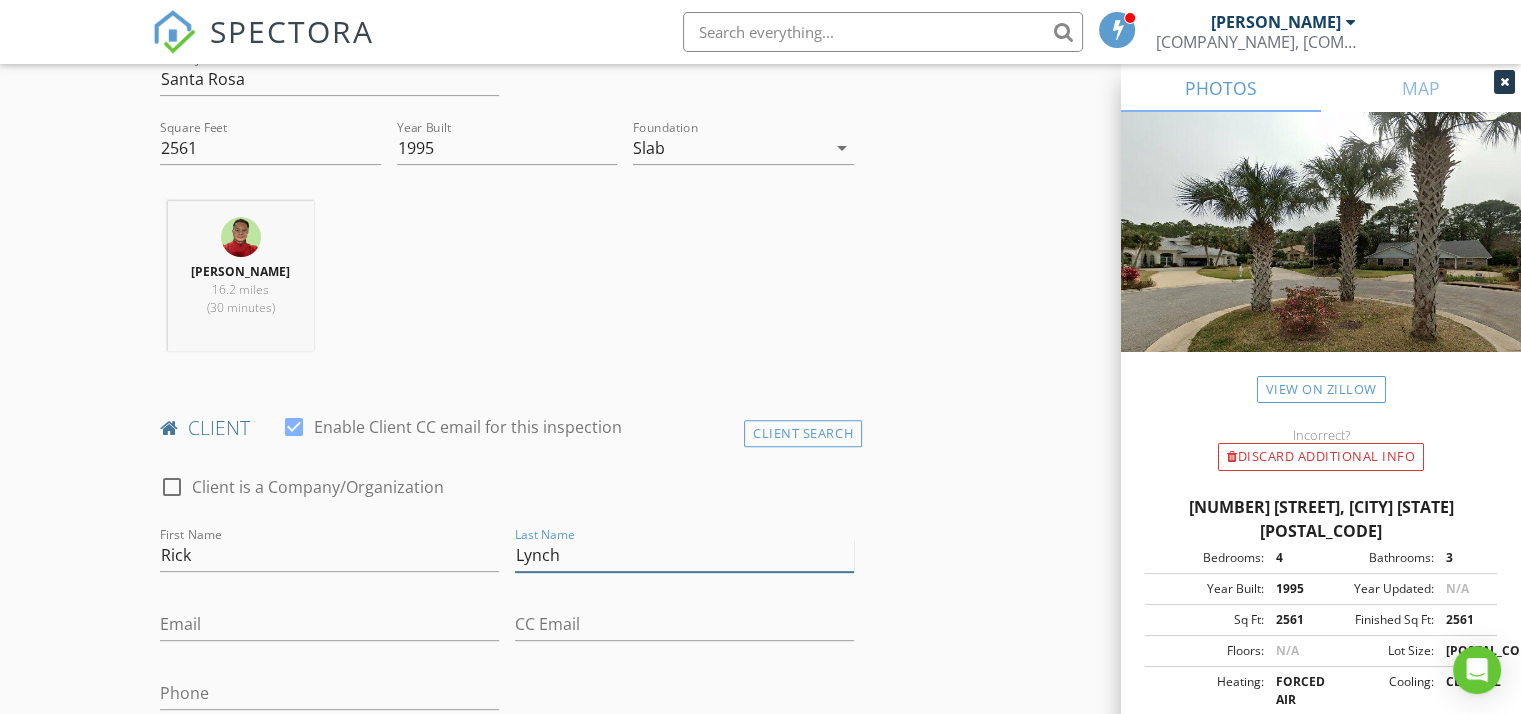type on "Lynch" 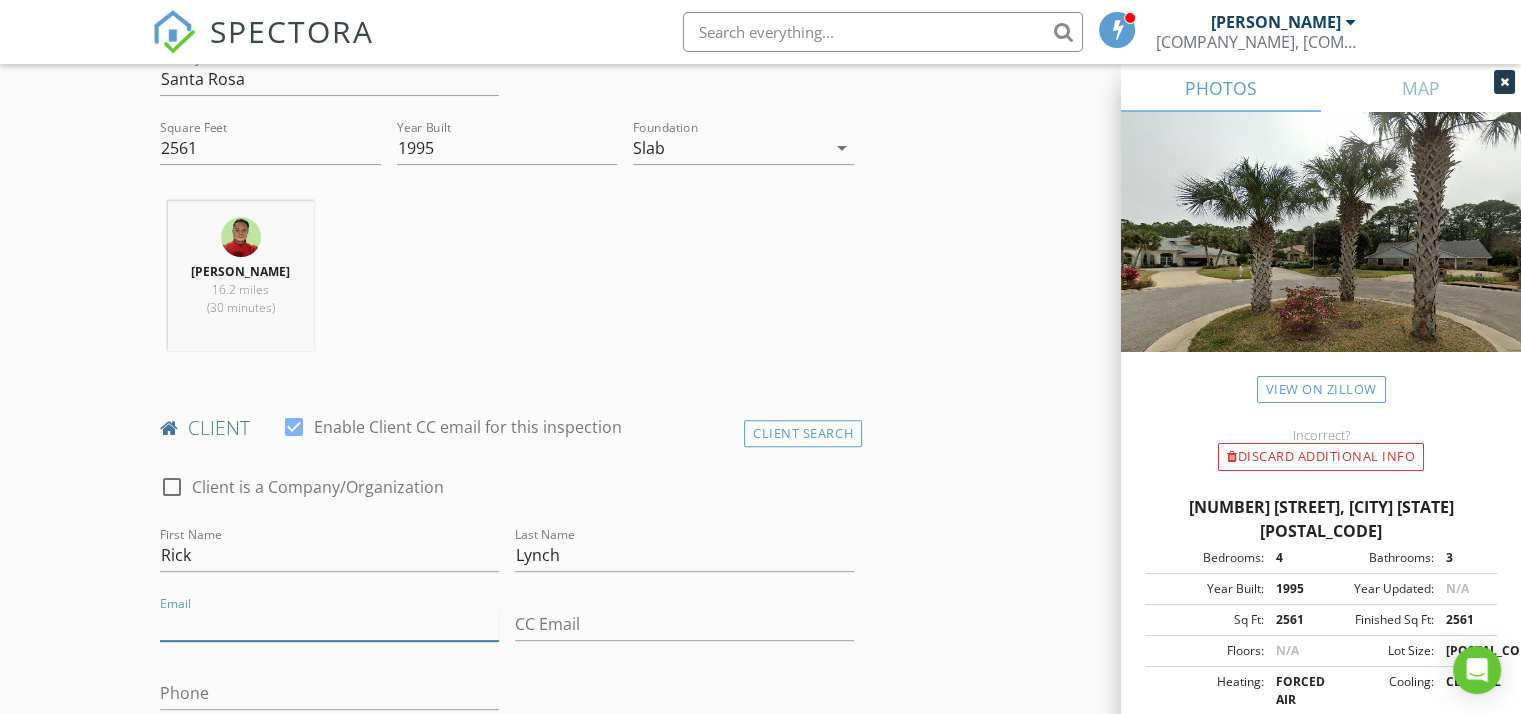 click on "Email" at bounding box center (329, 624) 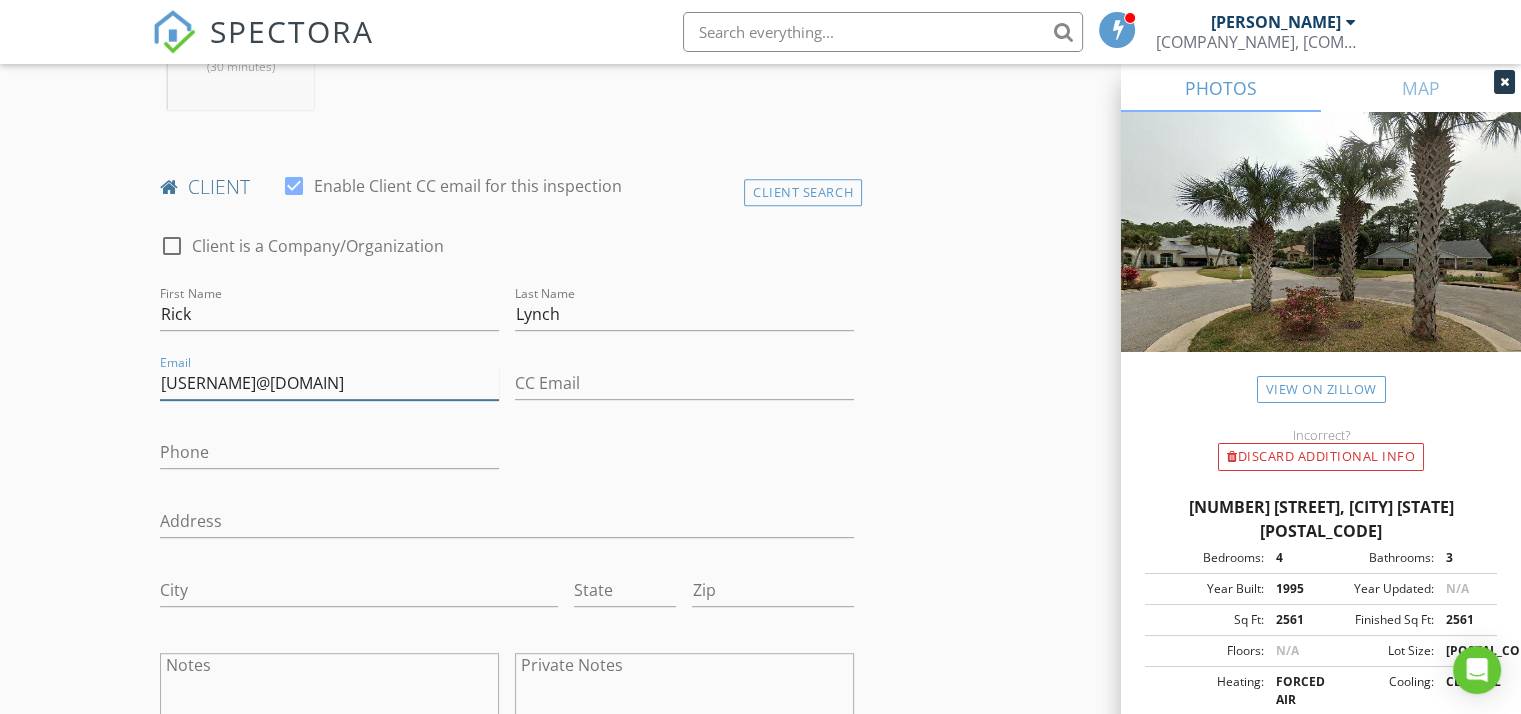 scroll, scrollTop: 900, scrollLeft: 0, axis: vertical 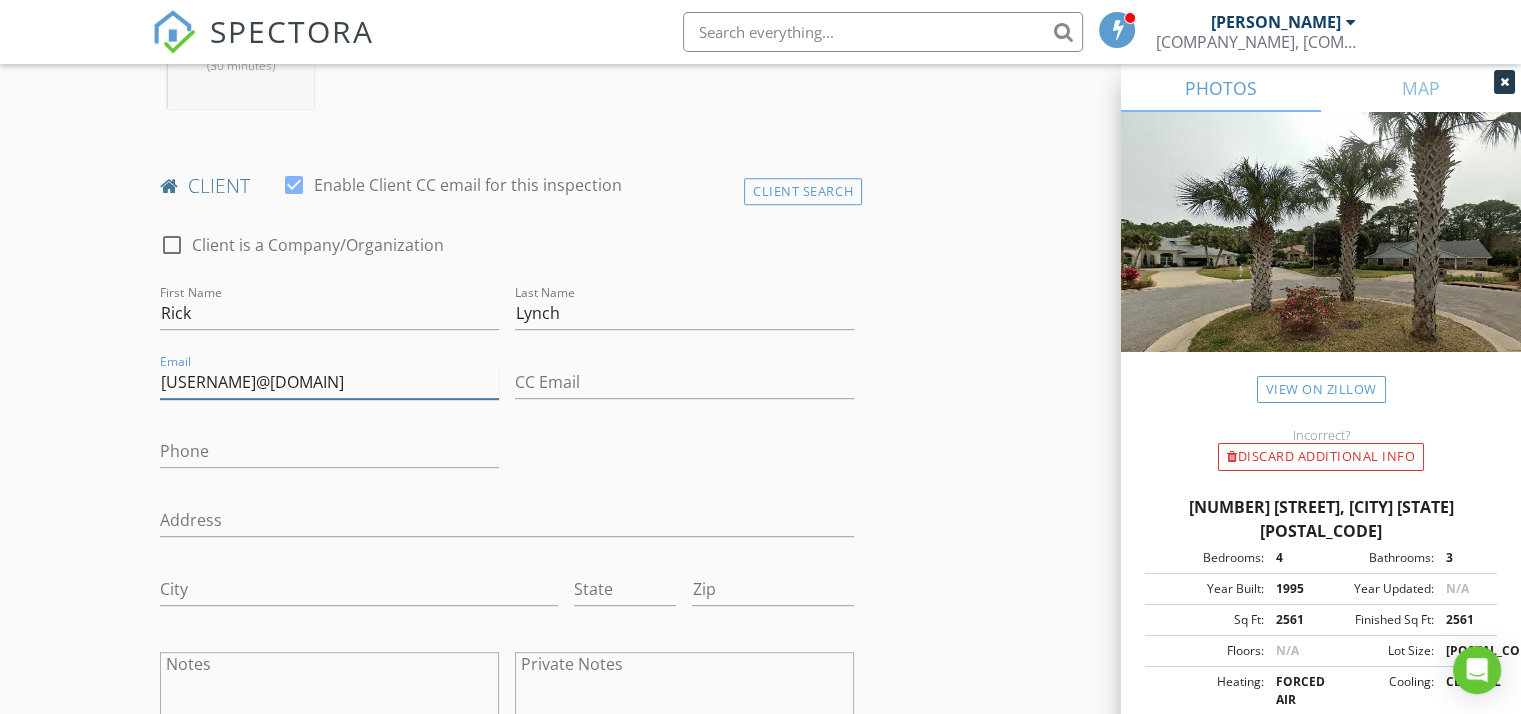type on "rflynch17@gmail.com" 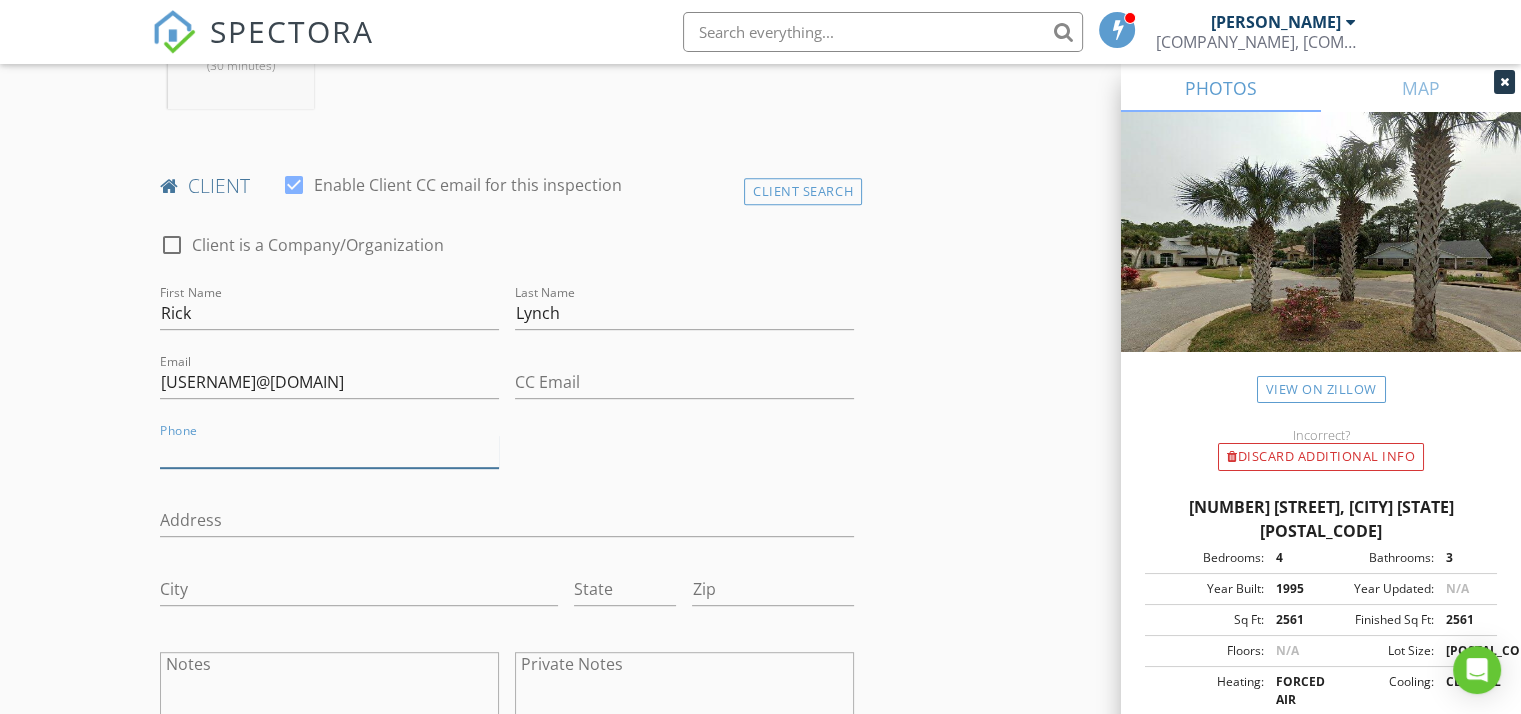 click on "Phone" at bounding box center [329, 451] 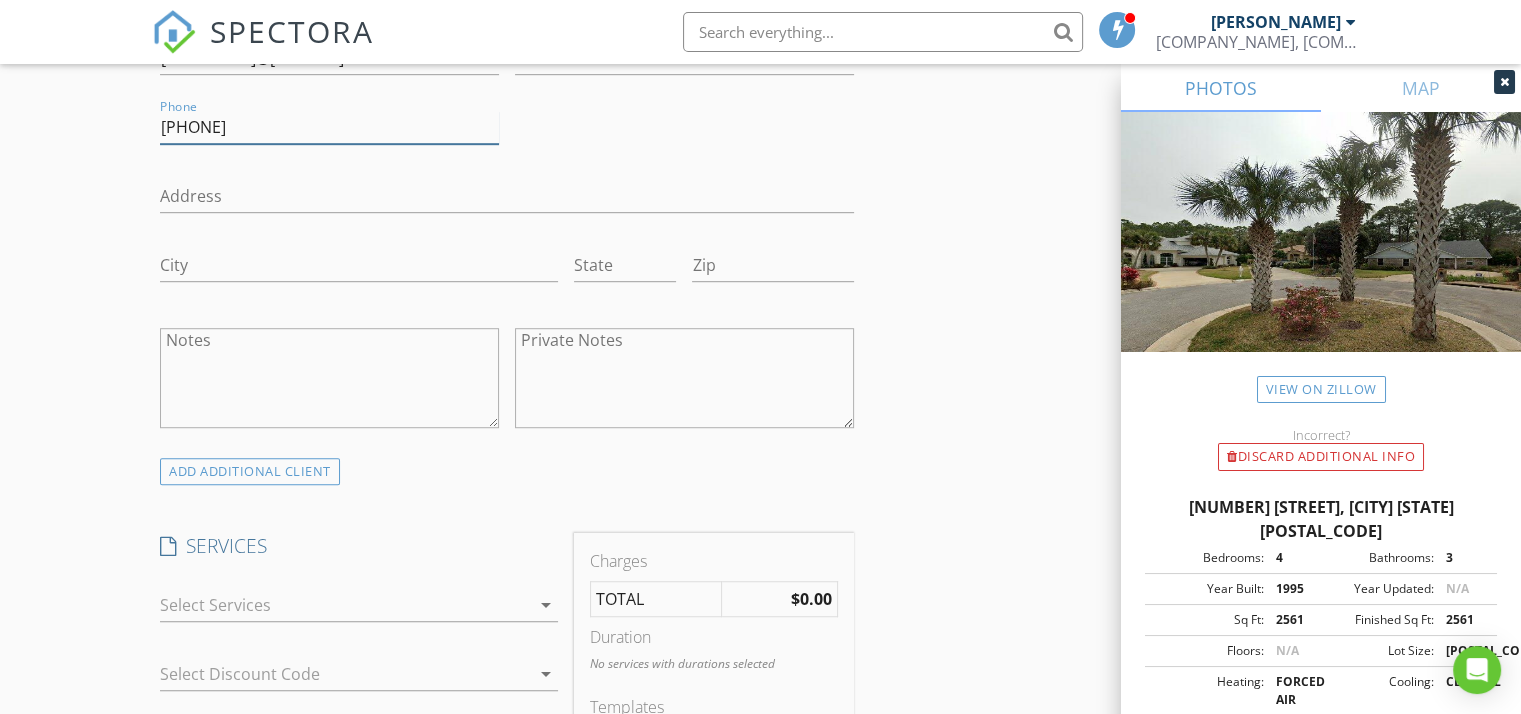 scroll, scrollTop: 1232, scrollLeft: 0, axis: vertical 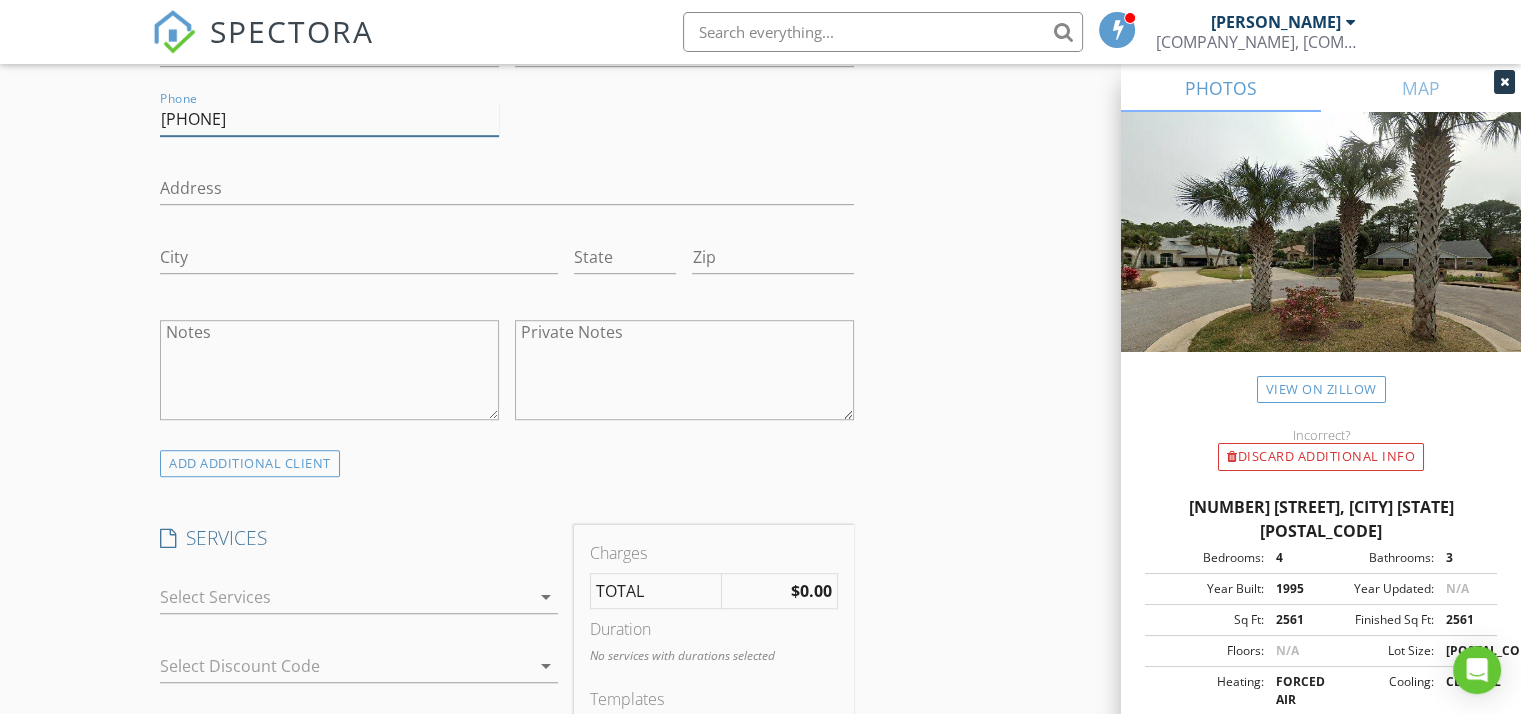 type on "850-916-1825" 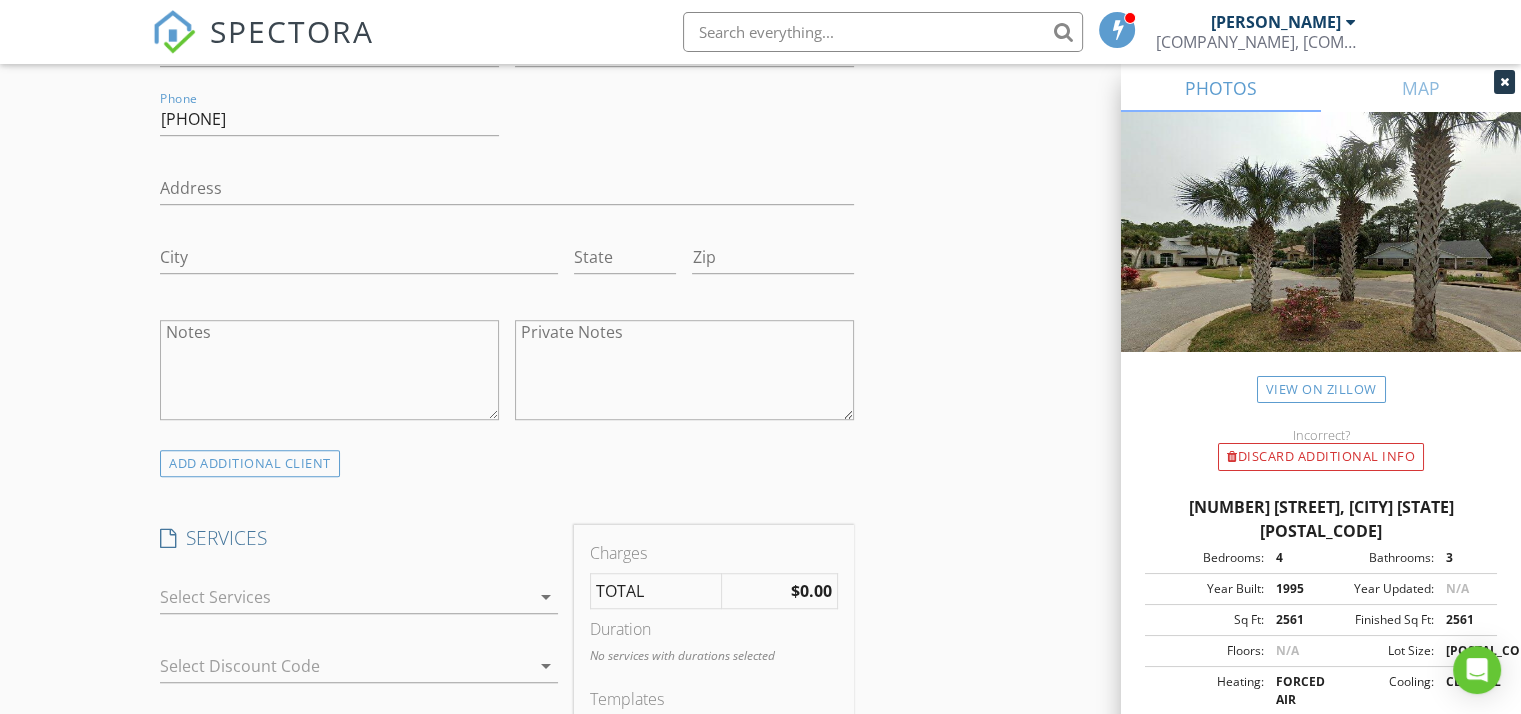 click at bounding box center (345, 597) 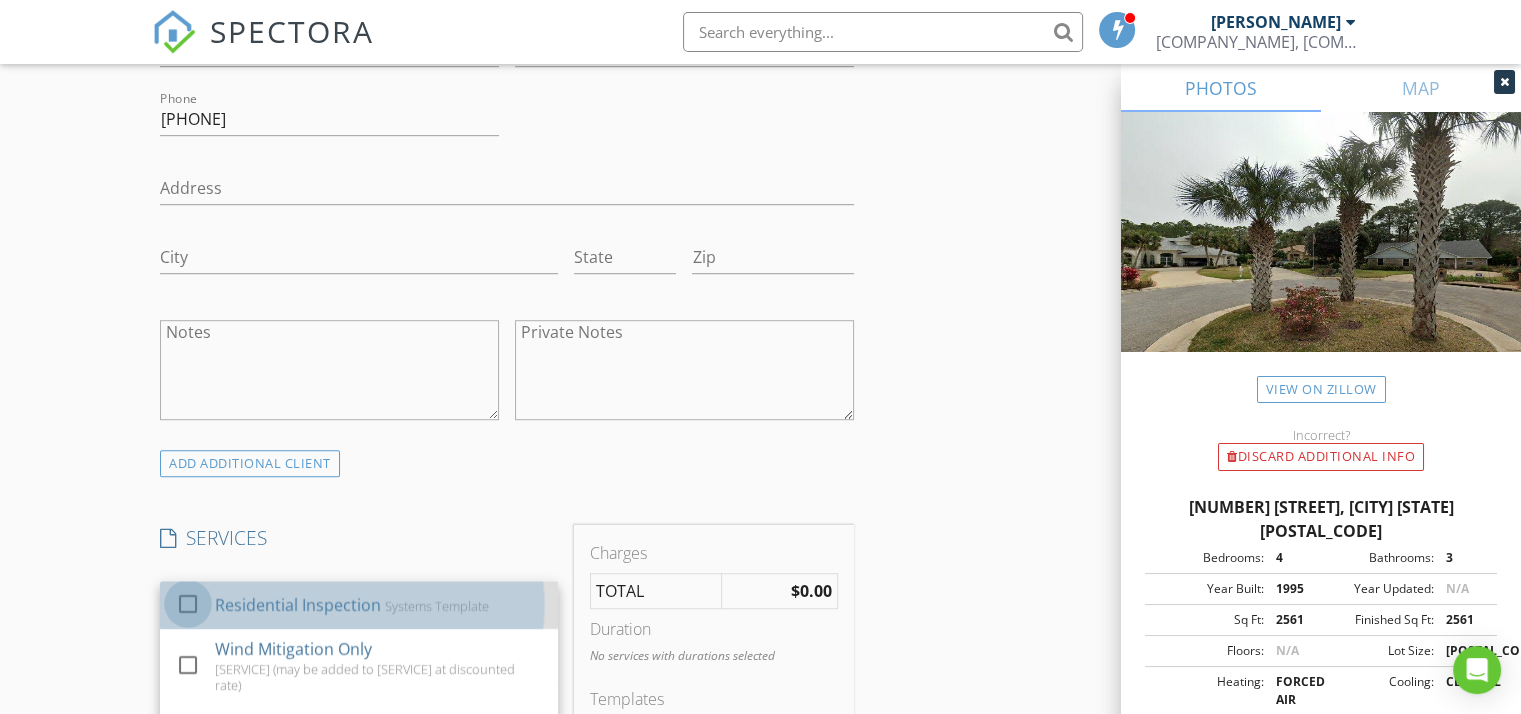 click at bounding box center [188, 604] 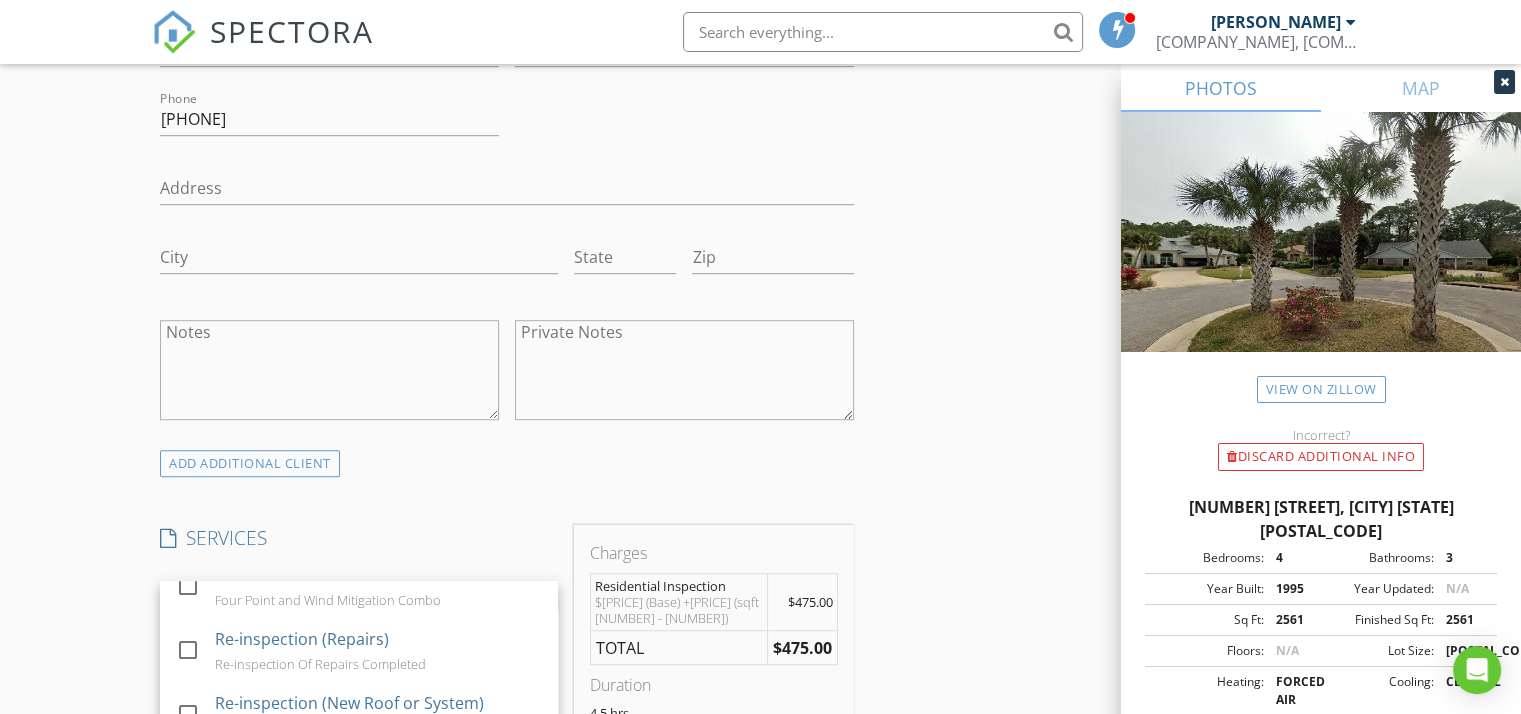 scroll, scrollTop: 250, scrollLeft: 0, axis: vertical 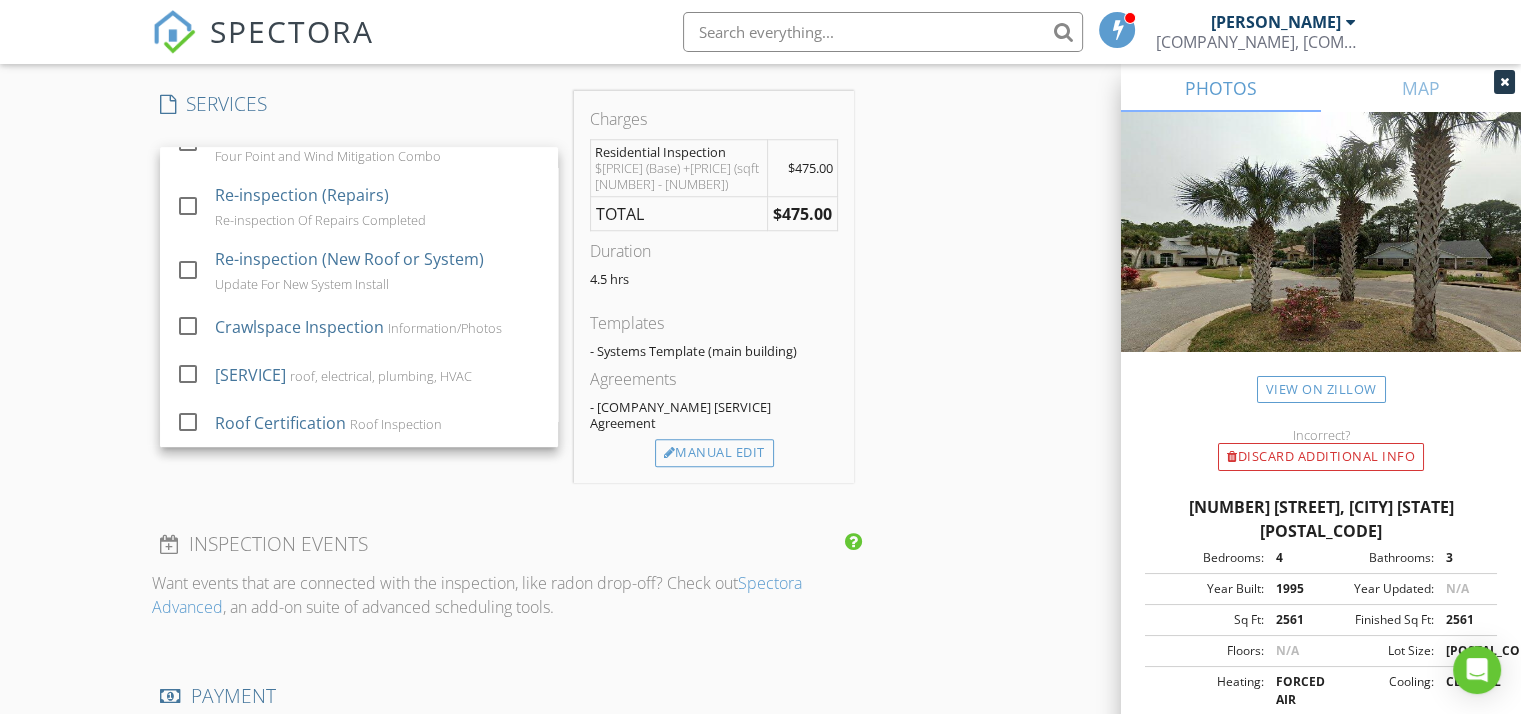 click on "SERVICES
check_box   Residential Inspection   Systems Template check_box_outline_blank   Wind Mitigation Only   Individual Inspection (may be added to residential inspection at discounted rate) check_box_outline_blank   4 Point Inspection Only   Individual Inspection (may be added to residential inspection at discounted rate) check_box_outline_blank   Insurance Combo   Four Point and Wind Mitigation Combo check_box_outline_blank   Re-inspection (Repairs)   Re-inspection Of Repairs Completed check_box_outline_blank   Re-inspection (New Roof or System)   Update For New System Install check_box_outline_blank   Crawlspace Inspection   Information/Photos check_box_outline_blank   Modified Systems Inspection   roof, electrical, plumbing, HVAC check_box_outline_blank   Roof Certification   Roof Inspection Residential Inspection arrow_drop_down   check_box_outline_blank   Wind Mit Only Add-On   with Home Inspection check_box_outline_blank   4 Point Only Add-On" at bounding box center (359, 287) 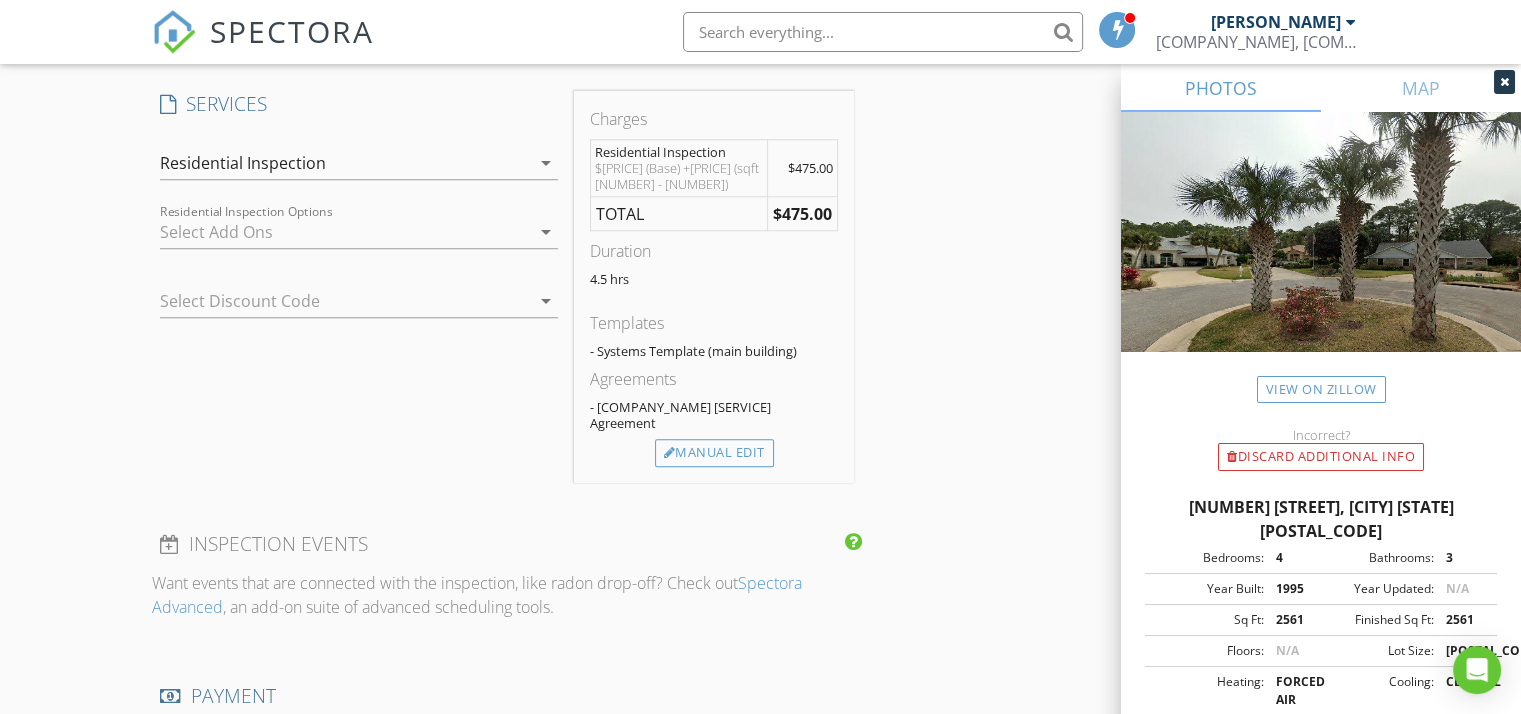 click at bounding box center (345, 232) 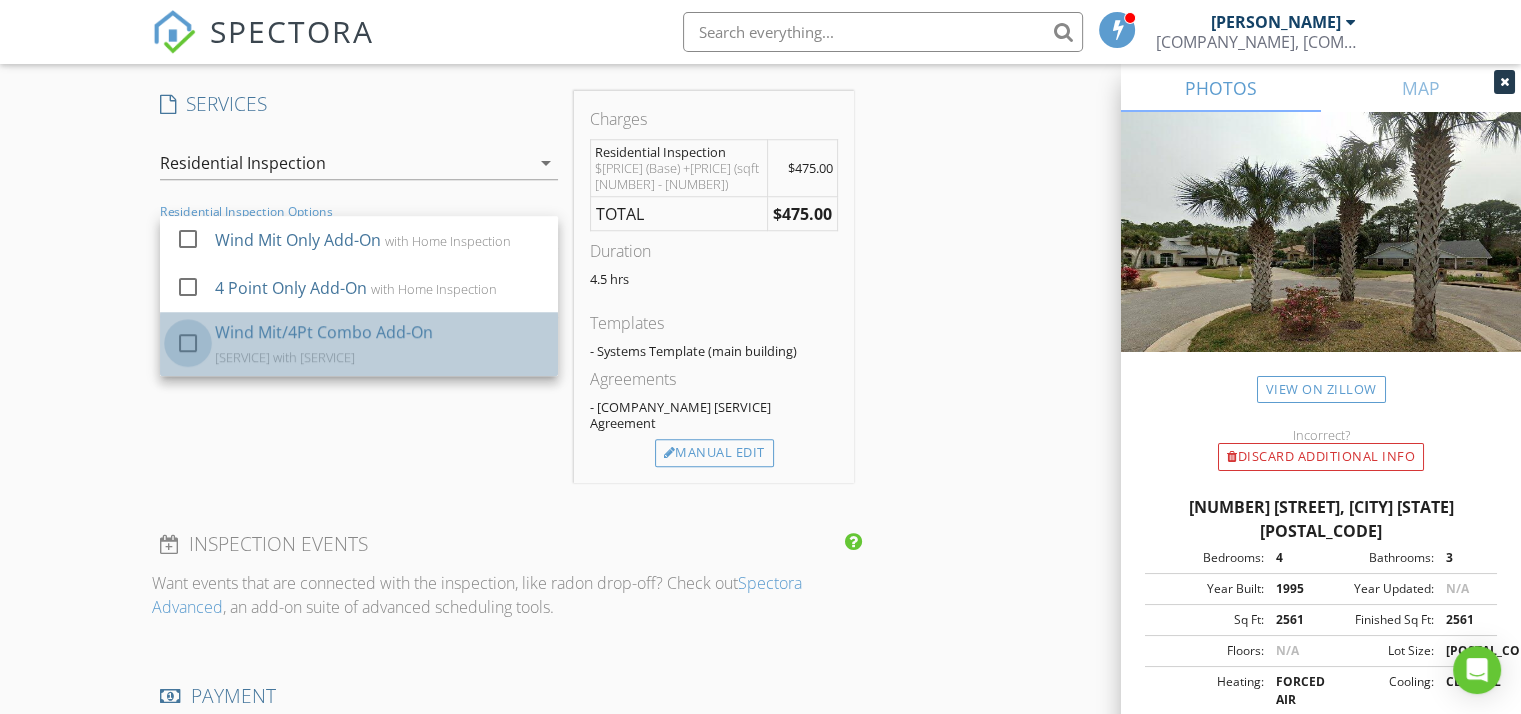 click at bounding box center [188, 343] 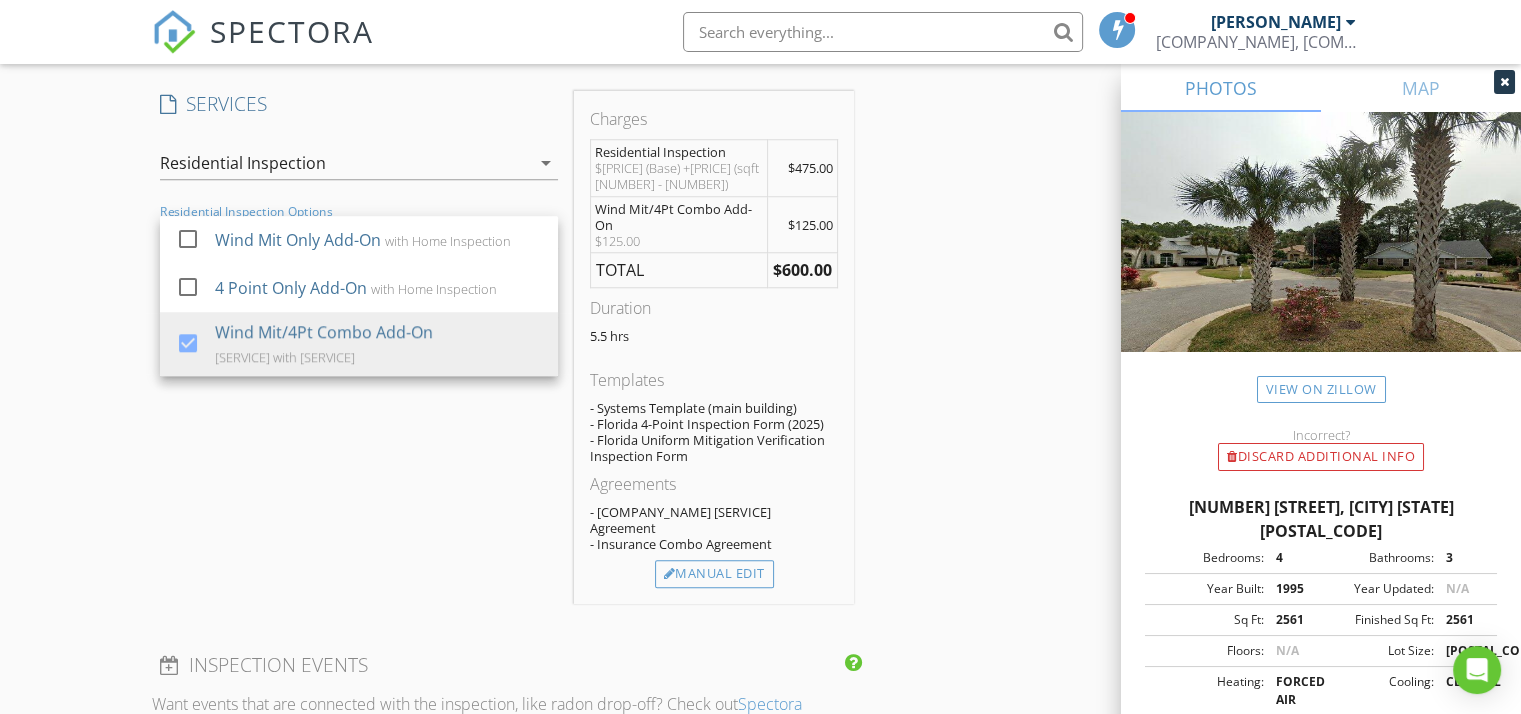 click on "SERVICES
check_box   Residential Inspection   Systems Template check_box_outline_blank   Wind Mitigation Only   Individual Inspection (may be added to residential inspection at discounted rate) check_box_outline_blank   4 Point Inspection Only   Individual Inspection (may be added to residential inspection at discounted rate) check_box_outline_blank   Insurance Combo   Four Point and Wind Mitigation Combo check_box_outline_blank   Re-inspection (Repairs)   Re-inspection Of Repairs Completed check_box_outline_blank   Re-inspection (New Roof or System)   Update For New System Install check_box_outline_blank   Crawlspace Inspection   Information/Photos check_box_outline_blank   Modified Systems Inspection   roof, electrical, plumbing, HVAC check_box_outline_blank   Roof Certification   Roof Inspection Residential Inspection arrow_drop_down   check_box_outline_blank   Wind Mit Only Add-On   with Home Inspection check_box_outline_blank   4 Point Only Add-On   check_box" at bounding box center [359, 347] 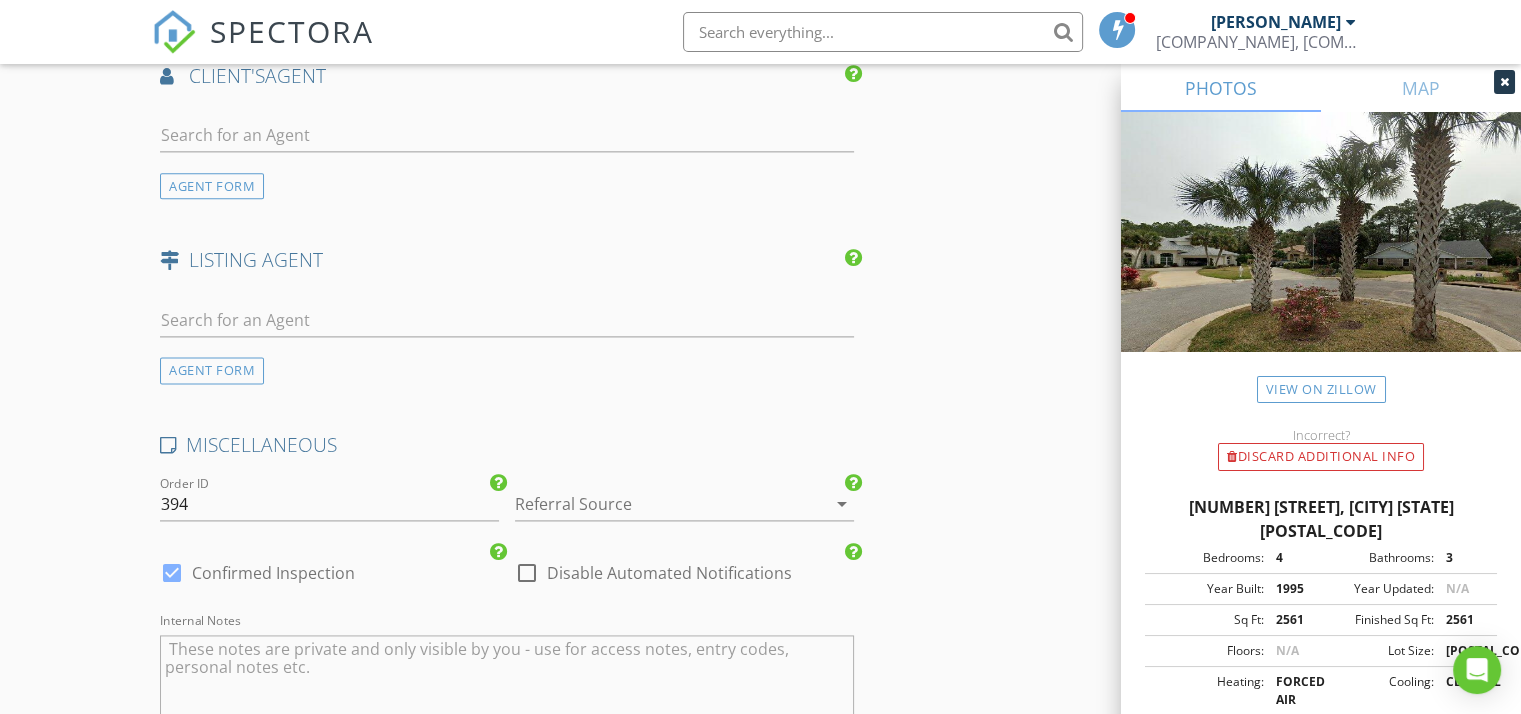 scroll, scrollTop: 2659, scrollLeft: 0, axis: vertical 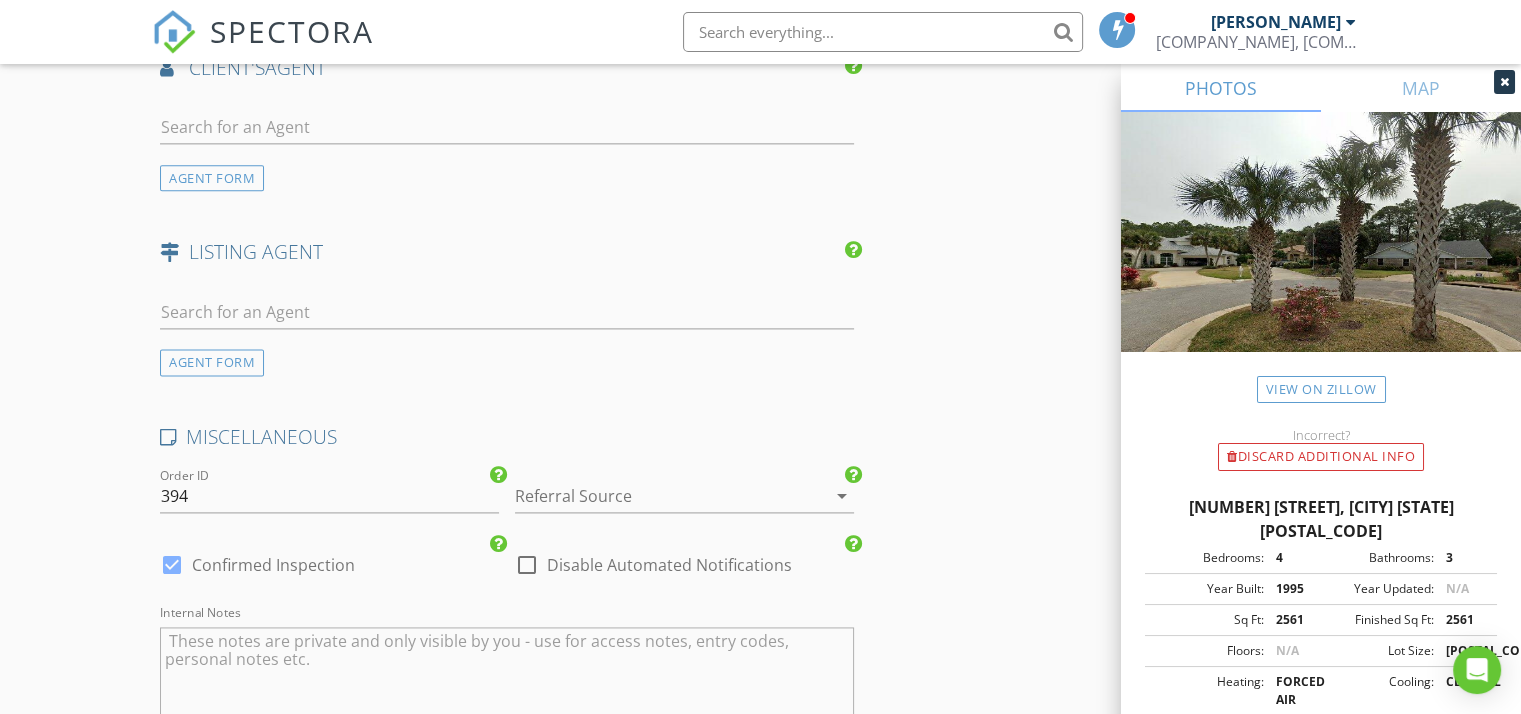 click at bounding box center [656, 496] 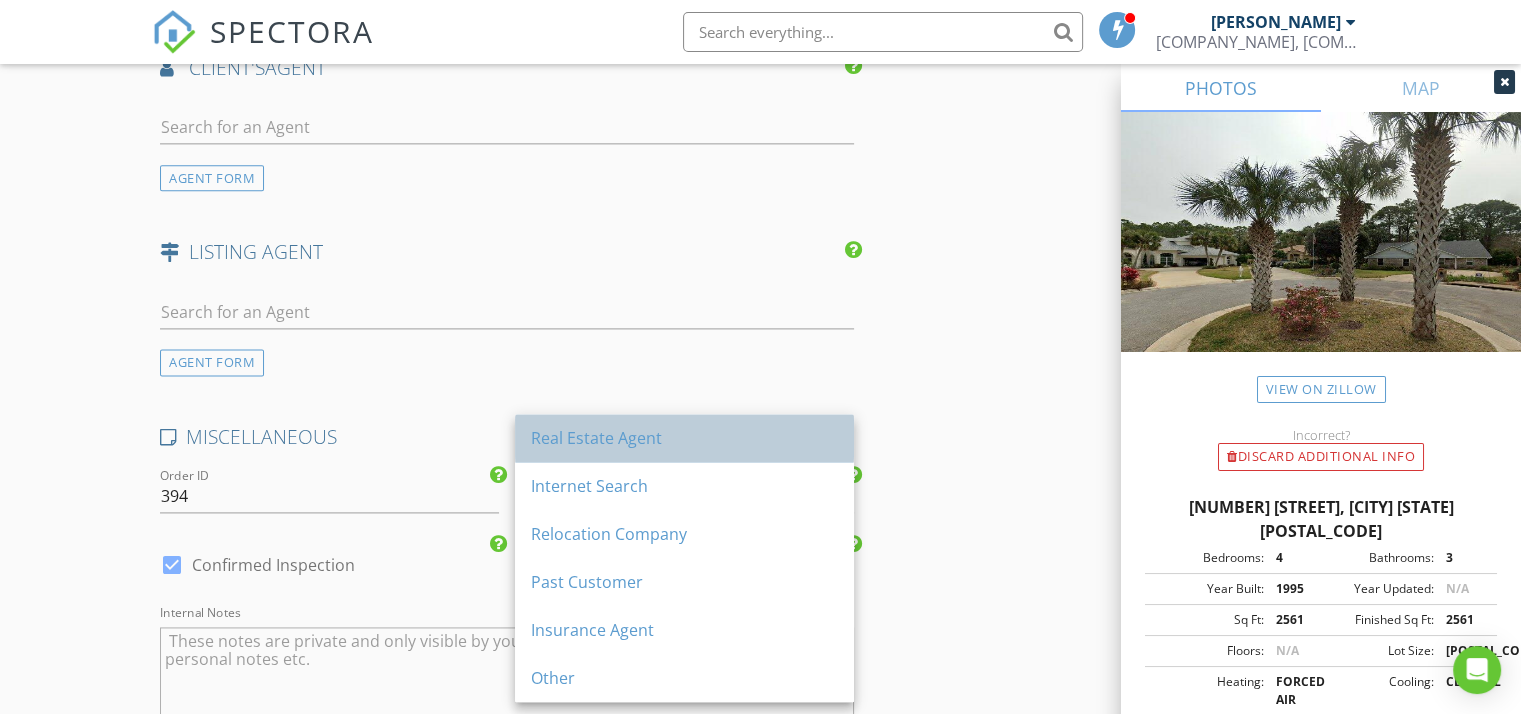 click on "Real Estate Agent" at bounding box center (684, 438) 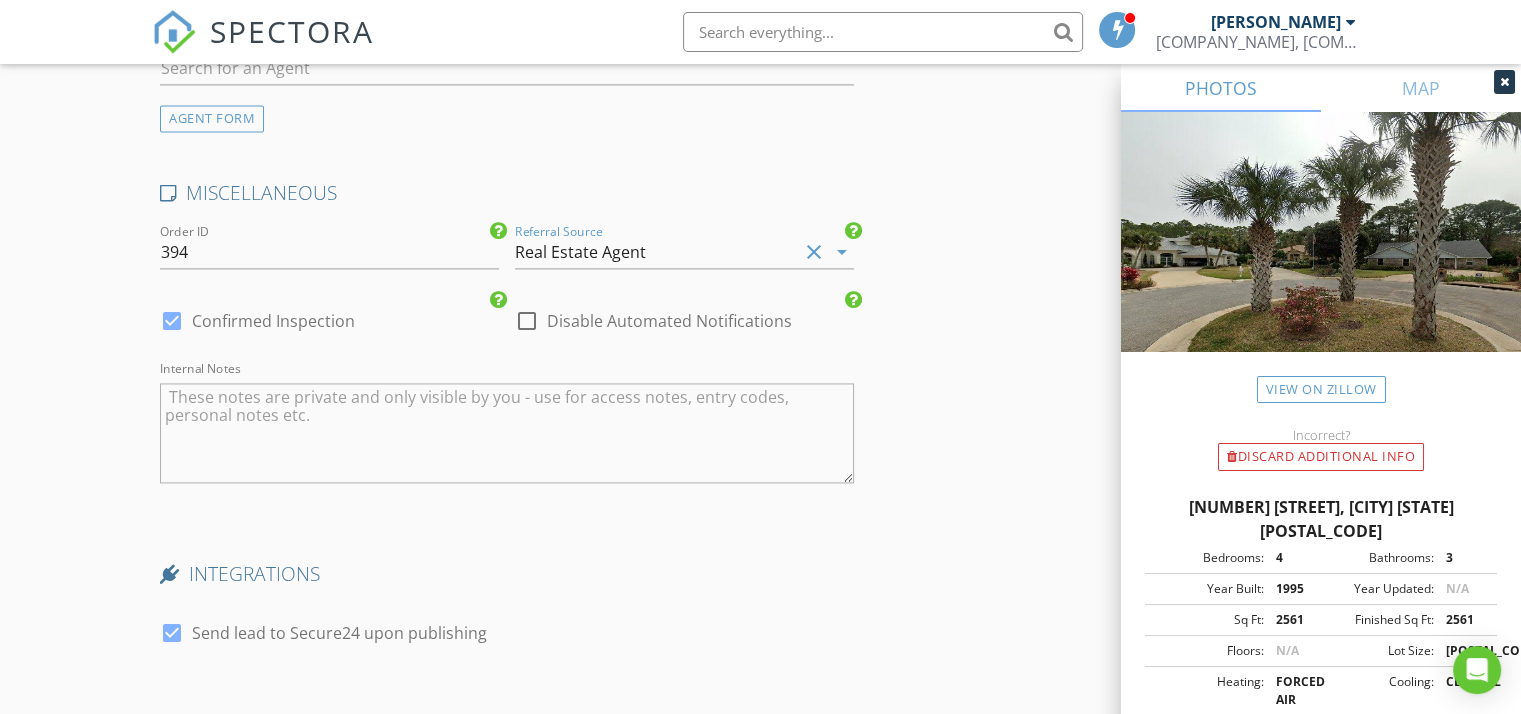 scroll, scrollTop: 2906, scrollLeft: 0, axis: vertical 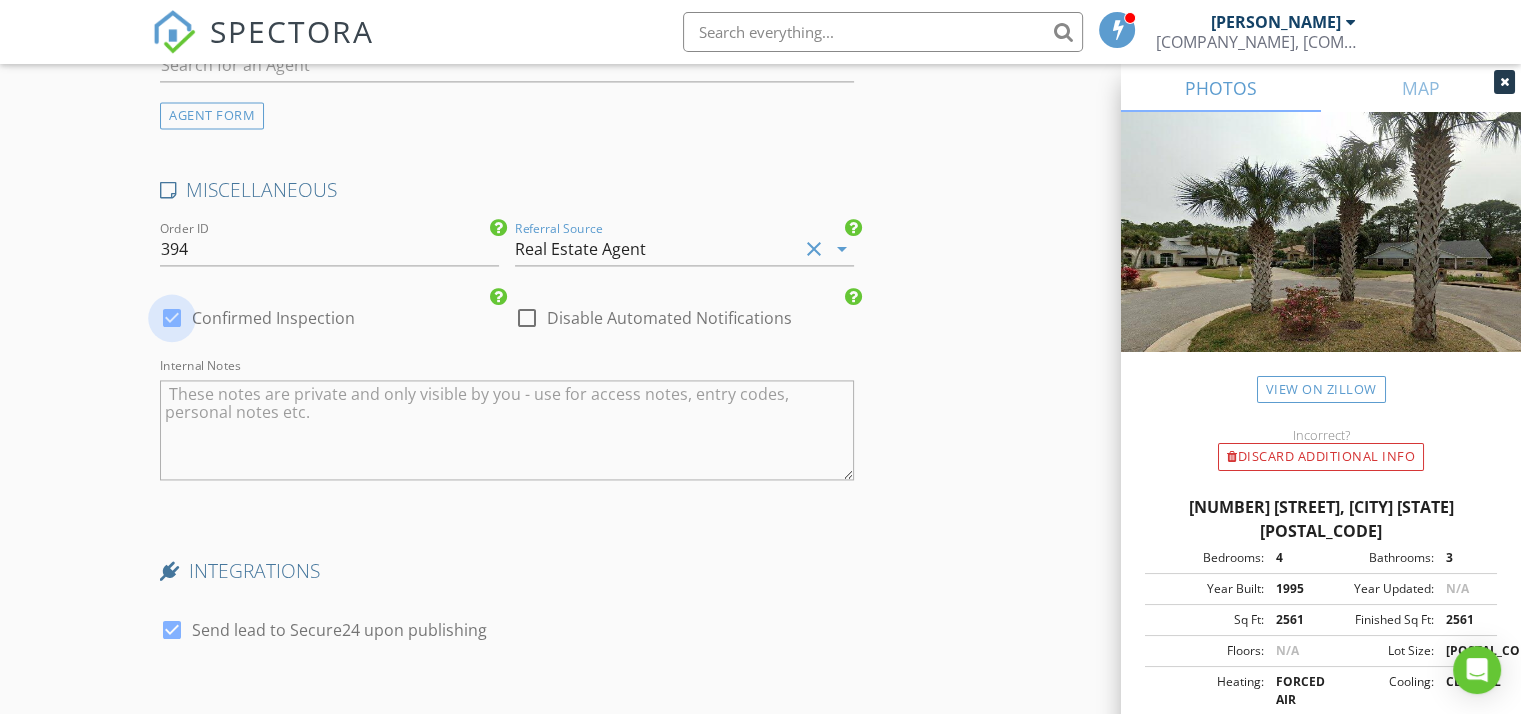 click at bounding box center (172, 318) 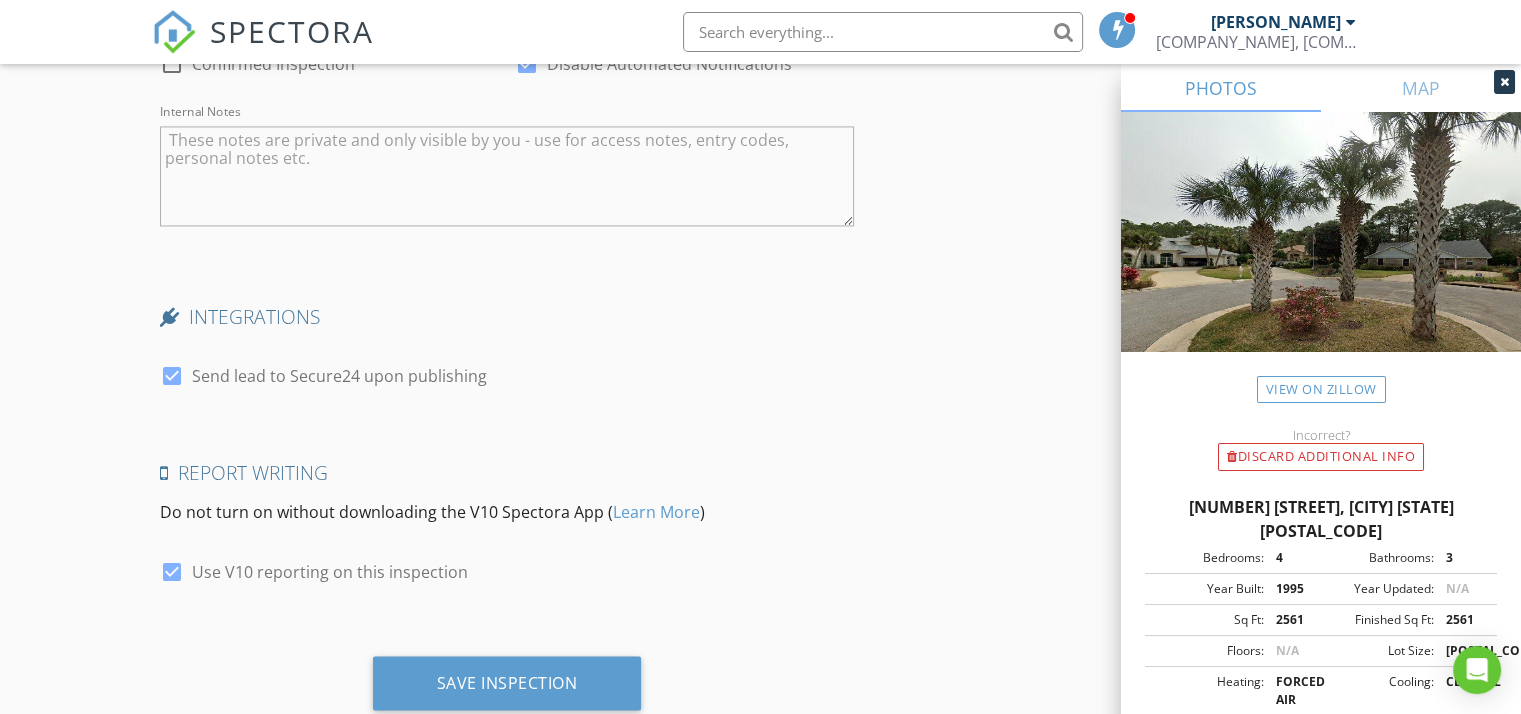 scroll, scrollTop: 3213, scrollLeft: 0, axis: vertical 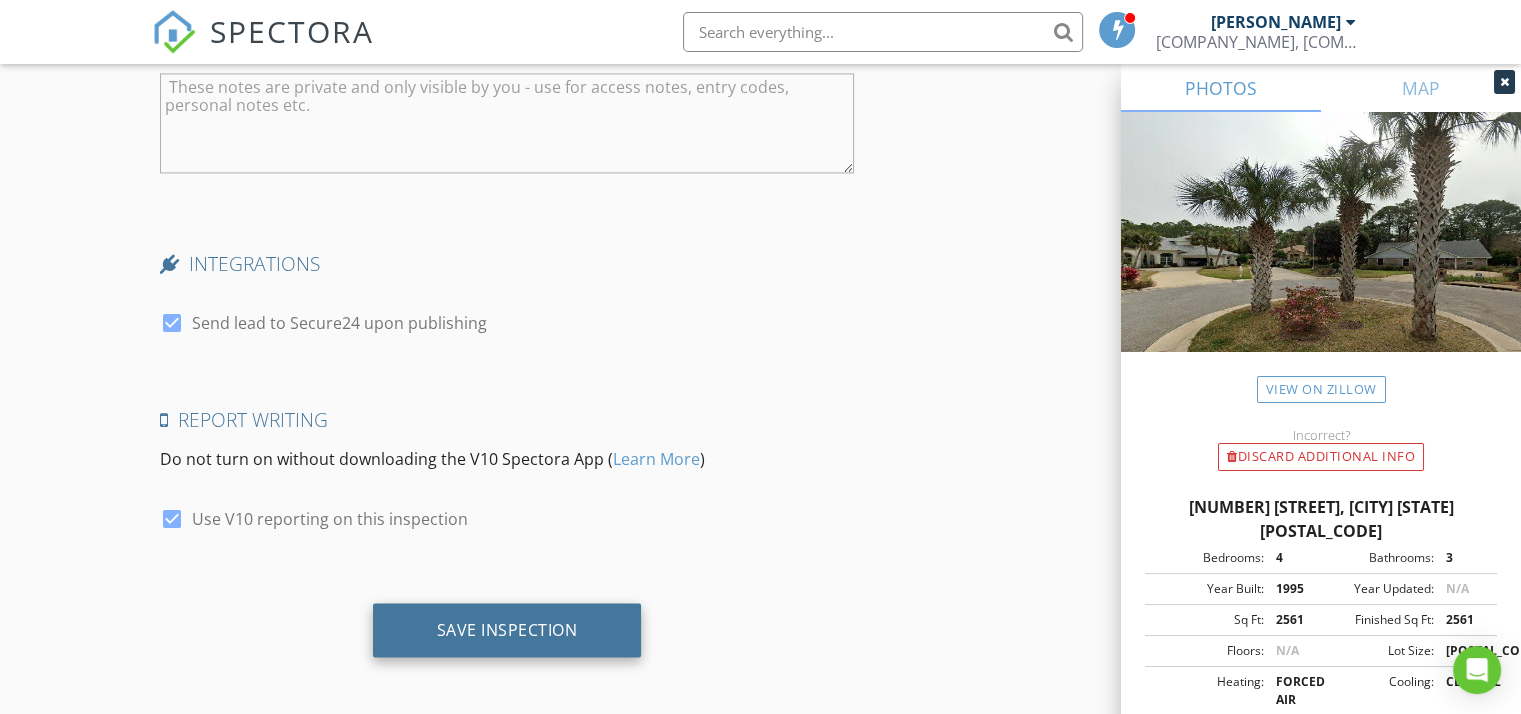 click on "Save Inspection" at bounding box center (507, 629) 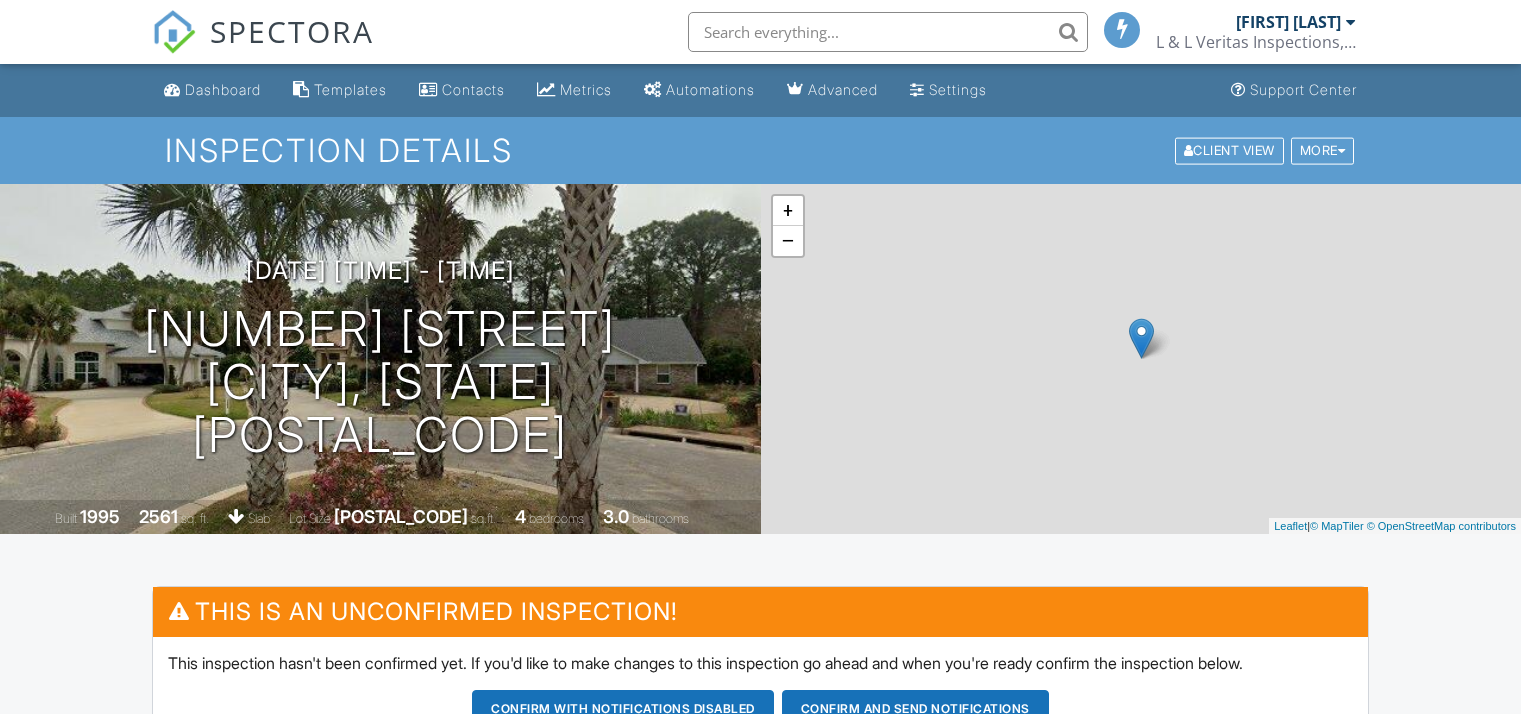 scroll, scrollTop: 456, scrollLeft: 0, axis: vertical 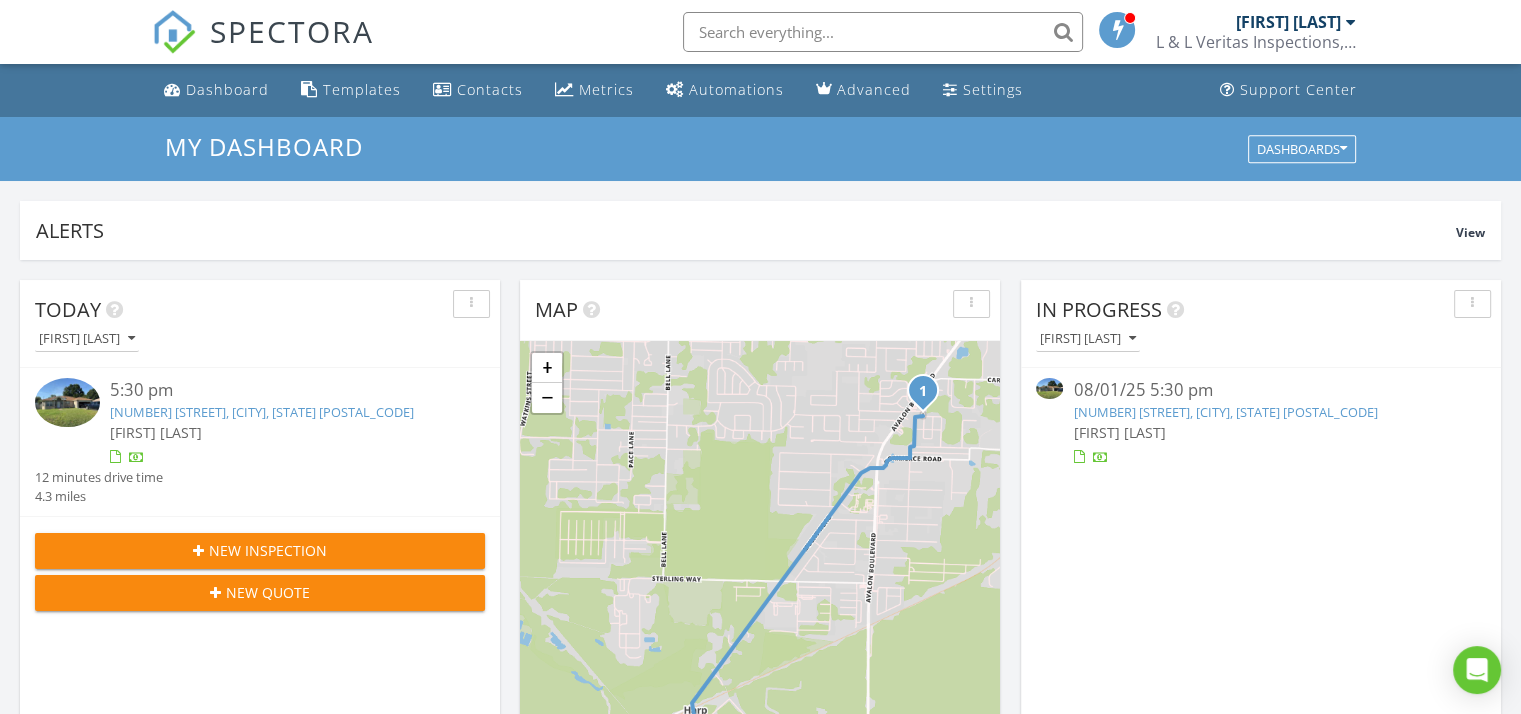 click at bounding box center [883, 32] 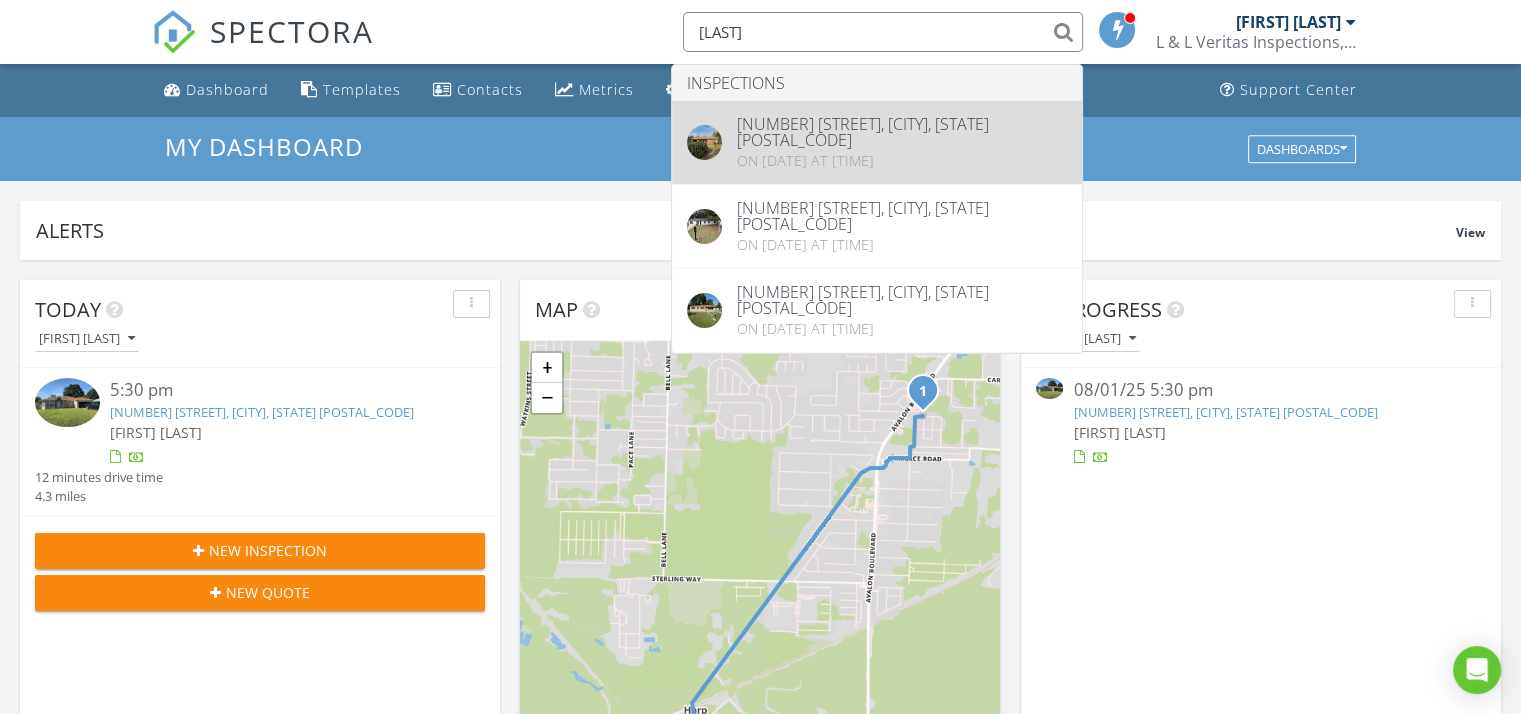 type on "hughes" 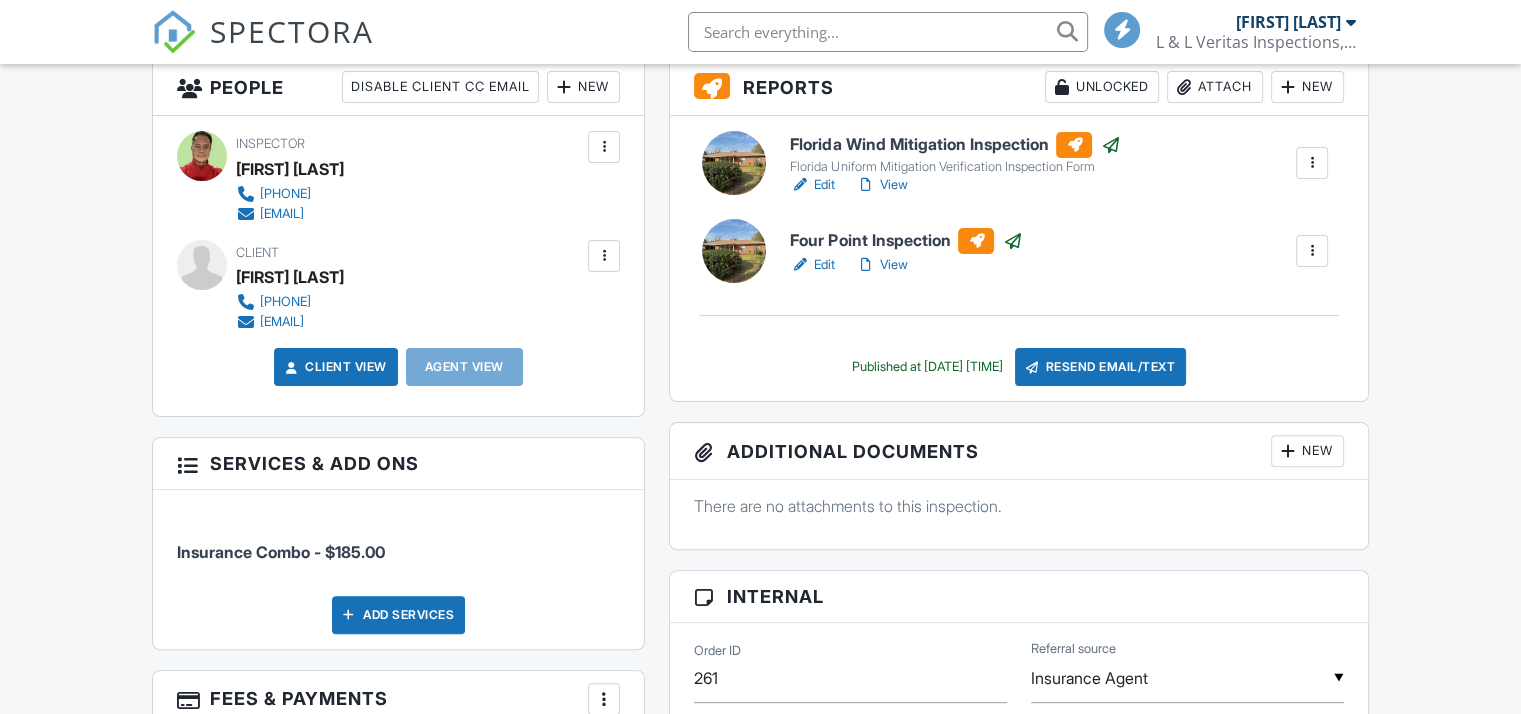 scroll, scrollTop: 572, scrollLeft: 0, axis: vertical 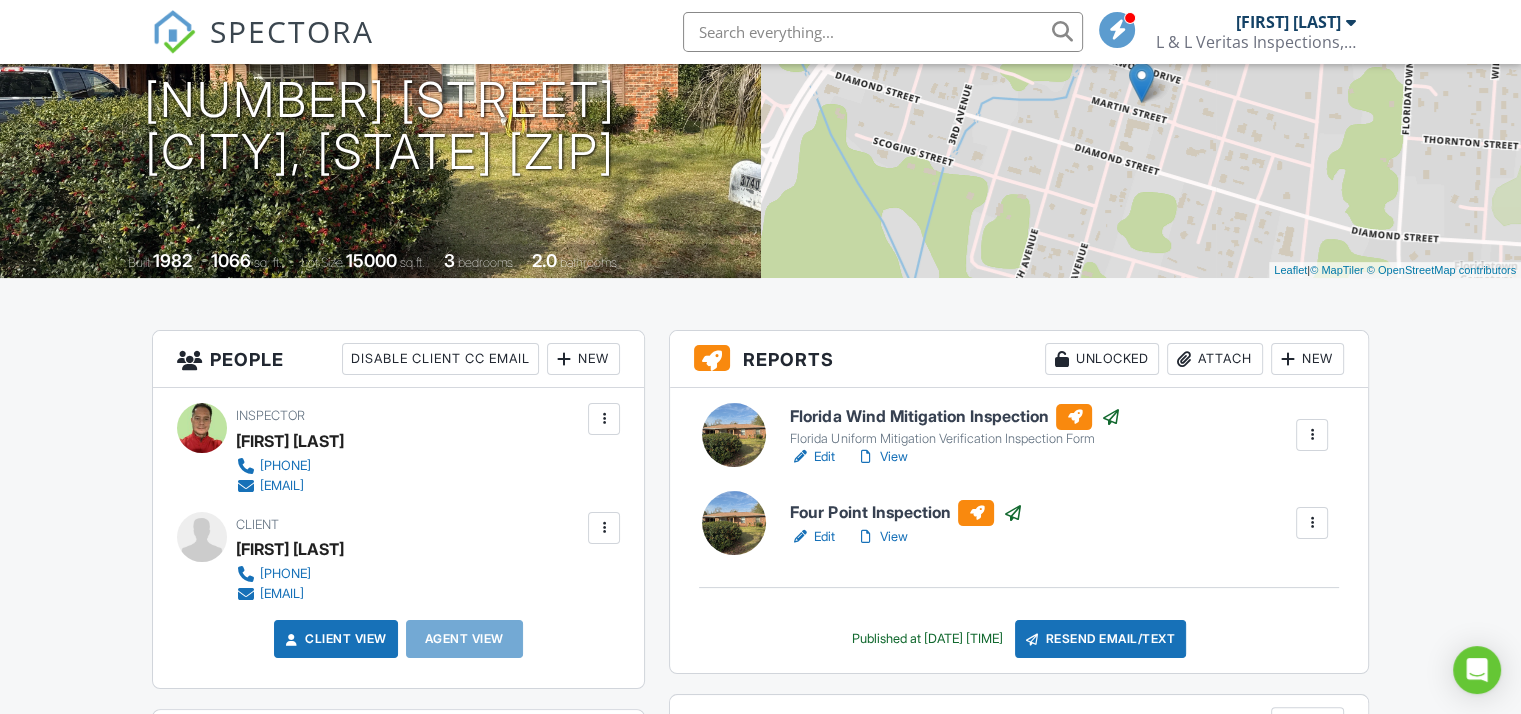 click at bounding box center (1312, 435) 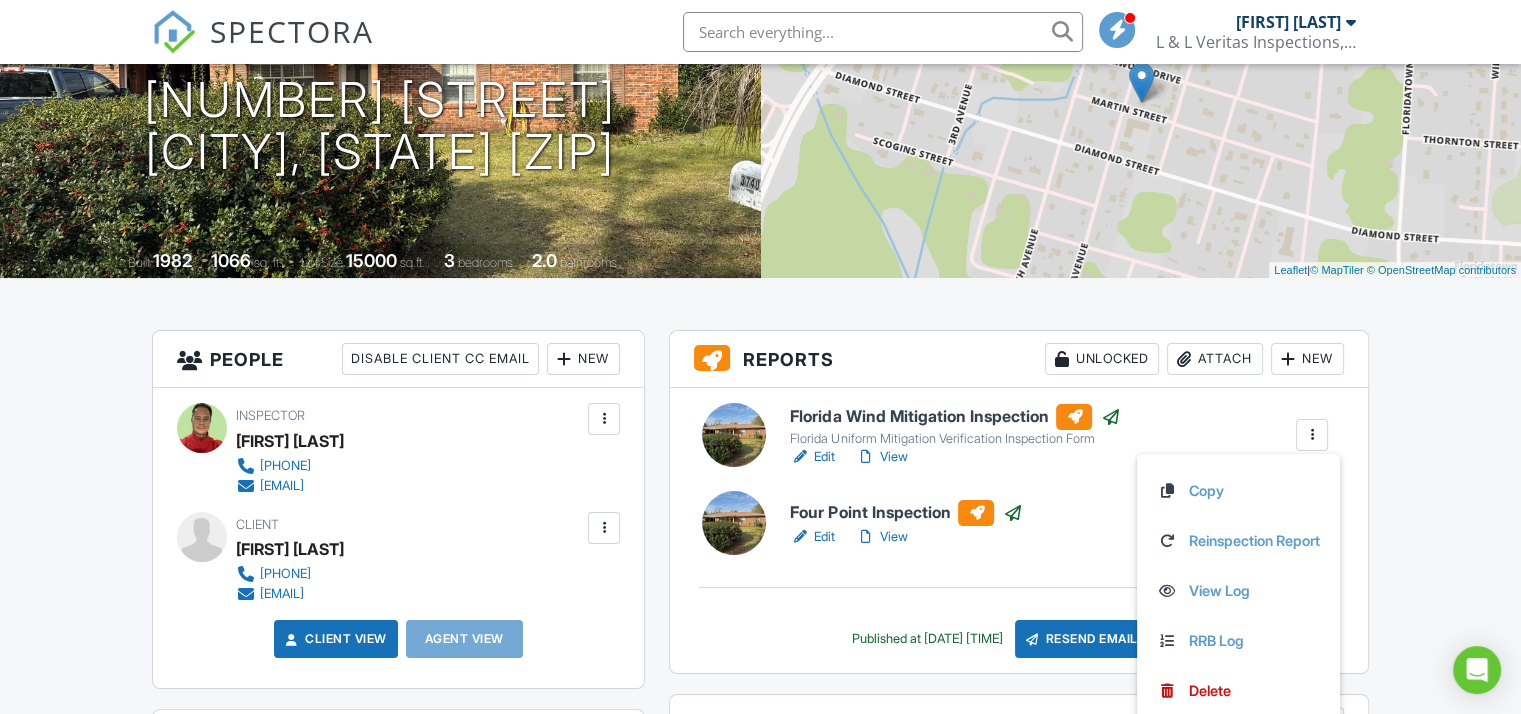 click on "Dashboard
Templates
Contacts
Metrics
Automations
Advanced
Settings
Support Center
Inspection Details
Client View
More
Property Details
Reschedule
Reorder / Copy
Share
Cancel
Delete
Print Order
Convert to V9
View Change Log
[DATE]  [TIME]
- [TIME]
[NUMBER] [STREET]
[CITY], [STATE] [ZIP]
Built
1982
1066
sq. ft.
Lot Size
15000
sq.ft.
3
bedrooms
2.0
bathrooms
+ − Leaflet  |  © MapTiler   © OpenStreetMap contributors
All emails and texts are disabled for this inspection!
Turn on emails and texts
Turn on and Requeue Notifications
Reports
Unlocked
Attach
New
Florida Wind Mitigation Inspection
Edit
View" at bounding box center (760, 1317) 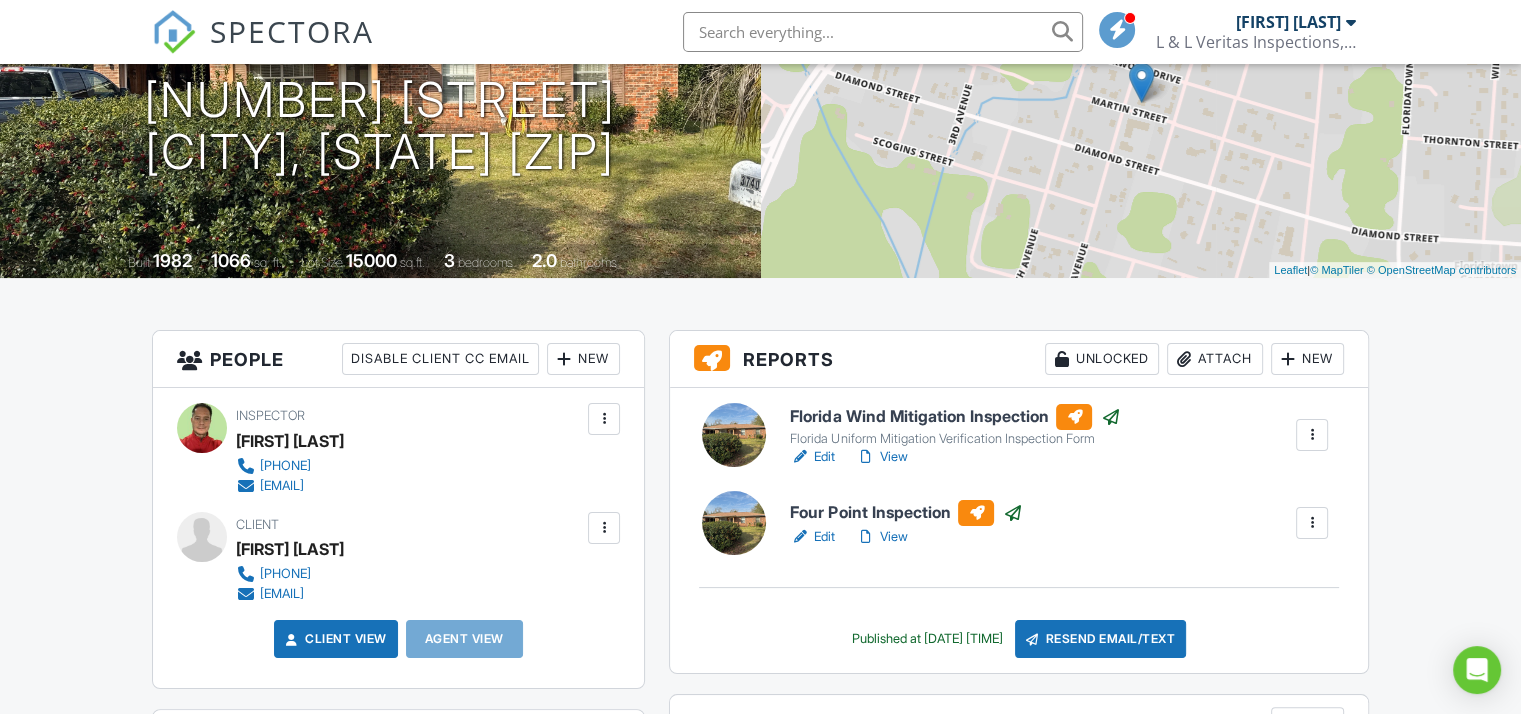 click on "View" at bounding box center [881, 457] 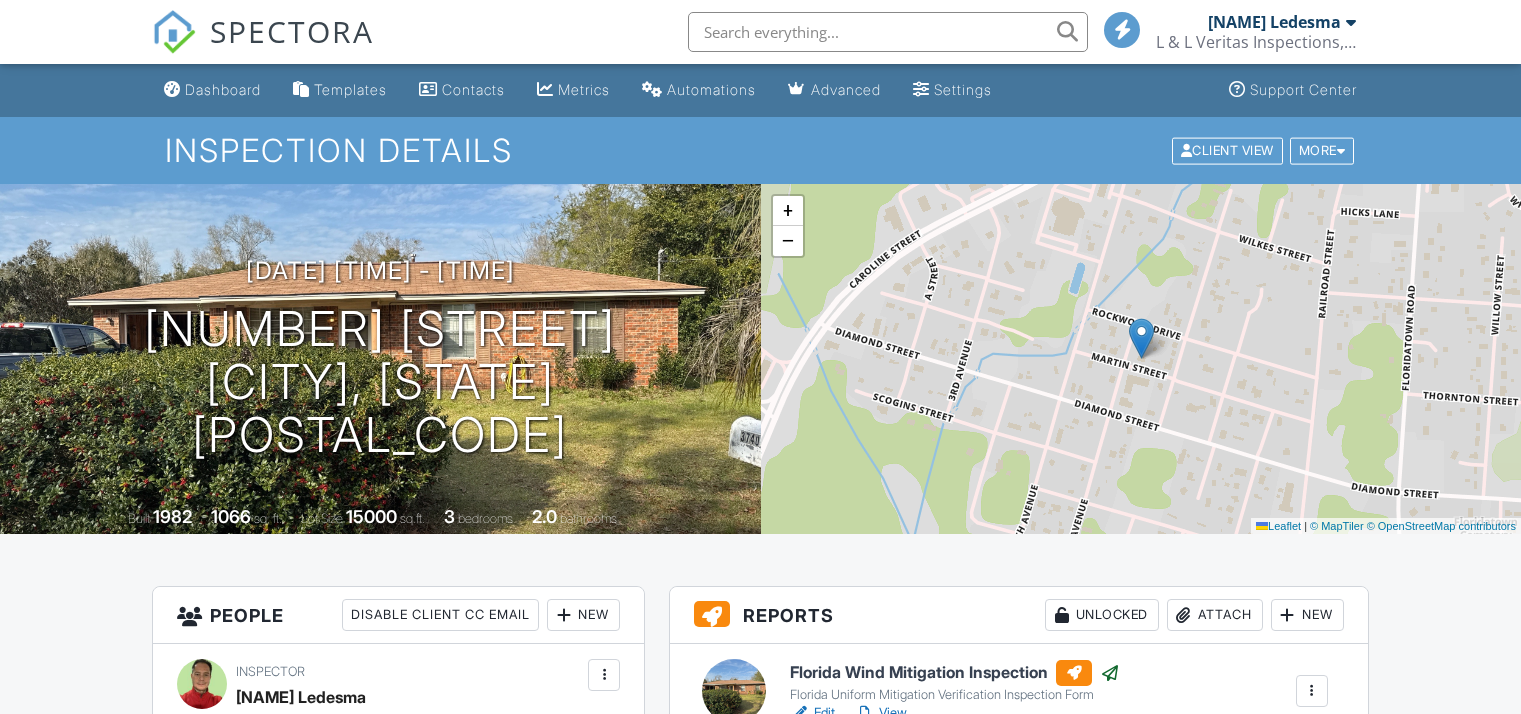 click on "View" at bounding box center [881, 793] 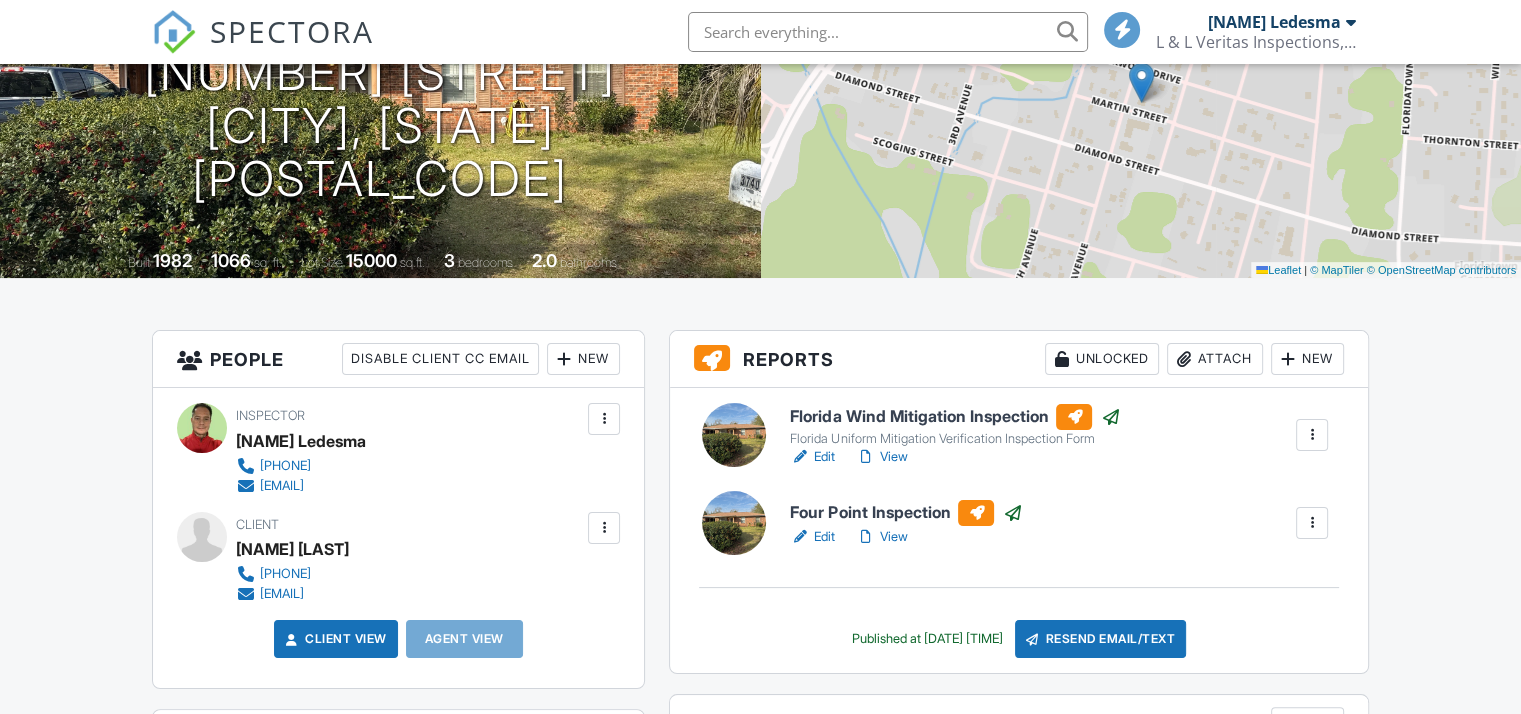 scroll, scrollTop: 256, scrollLeft: 0, axis: vertical 